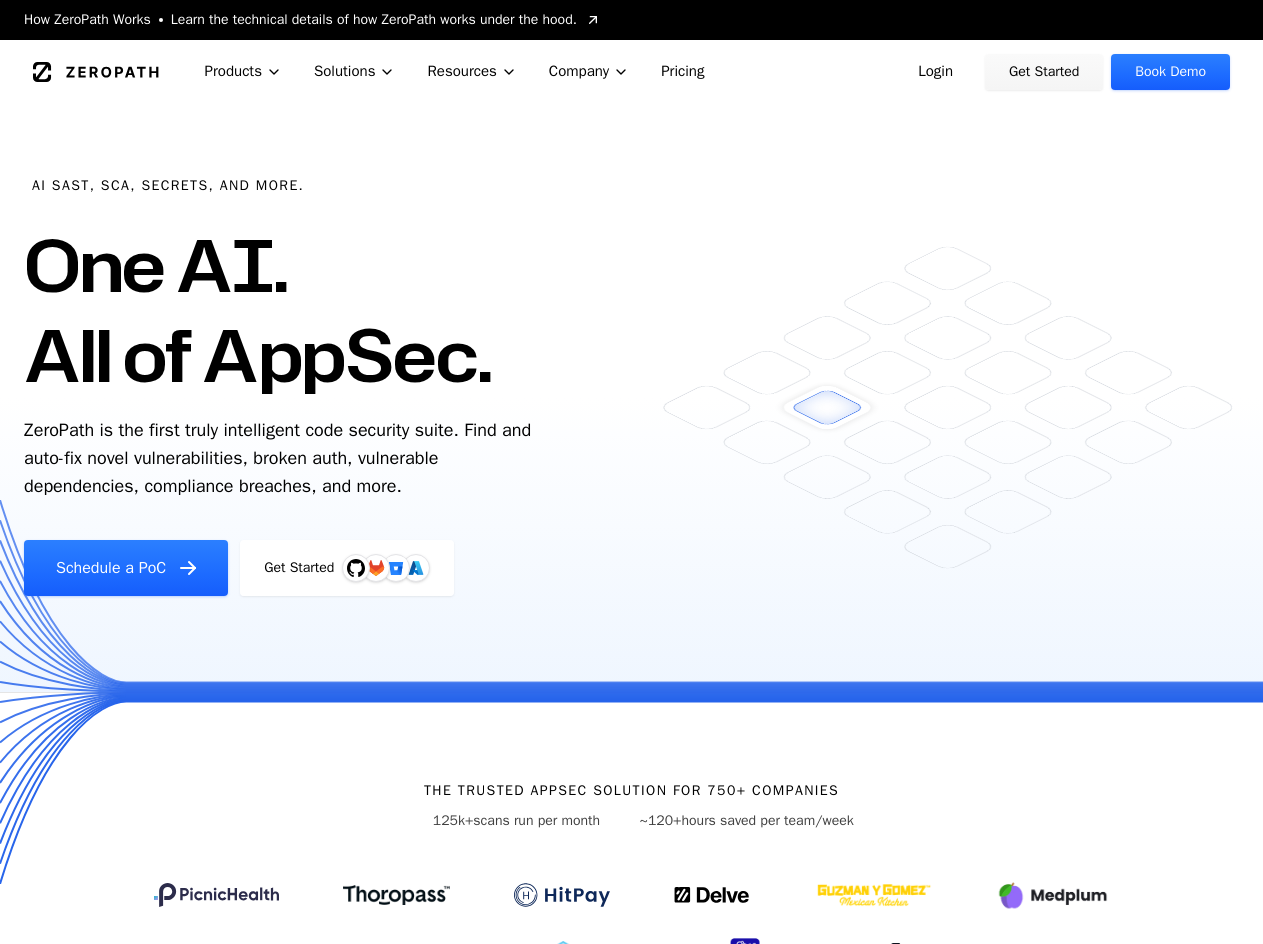 scroll, scrollTop: 0, scrollLeft: 0, axis: both 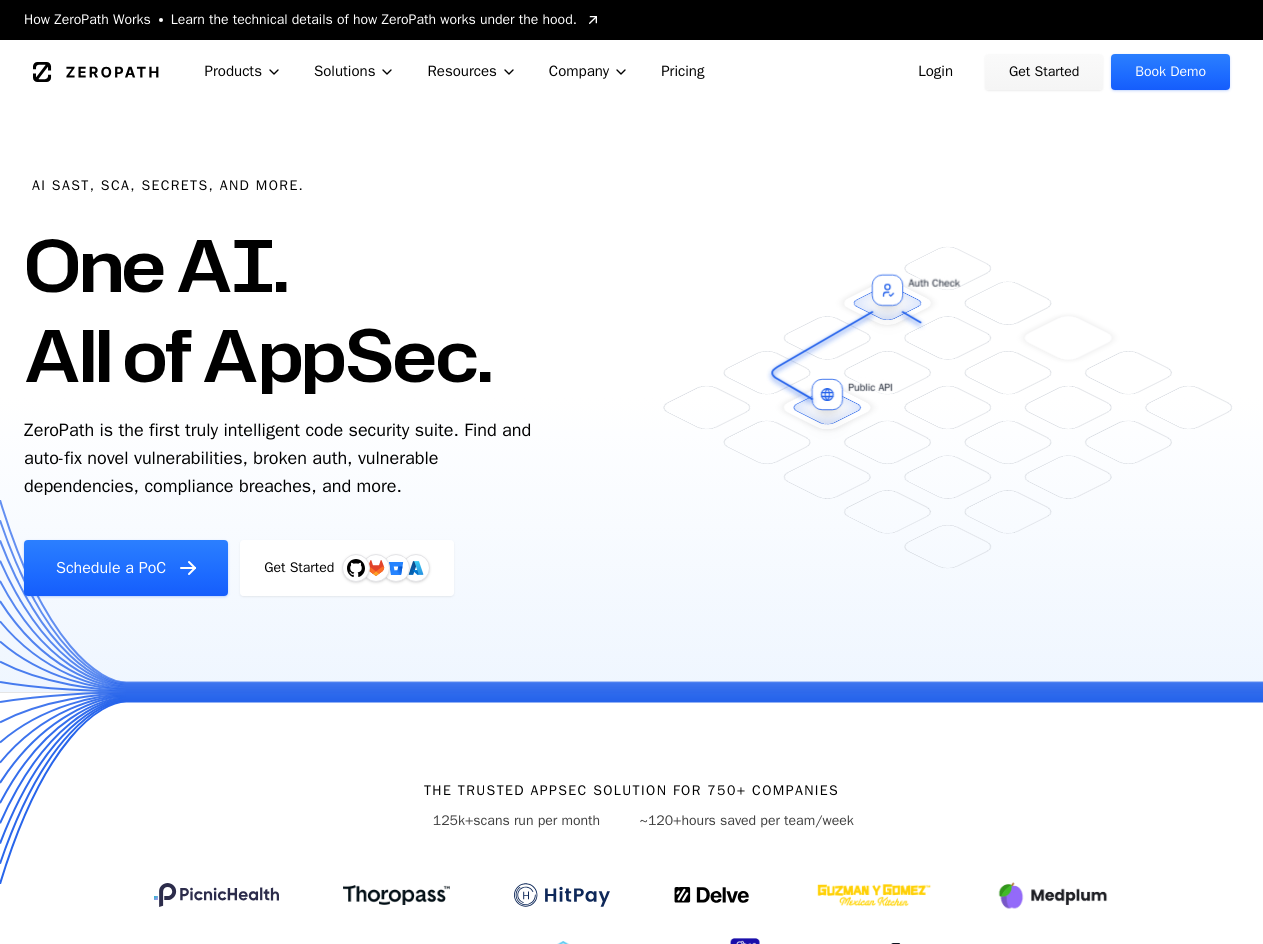 click on "Login" at bounding box center [935, 72] 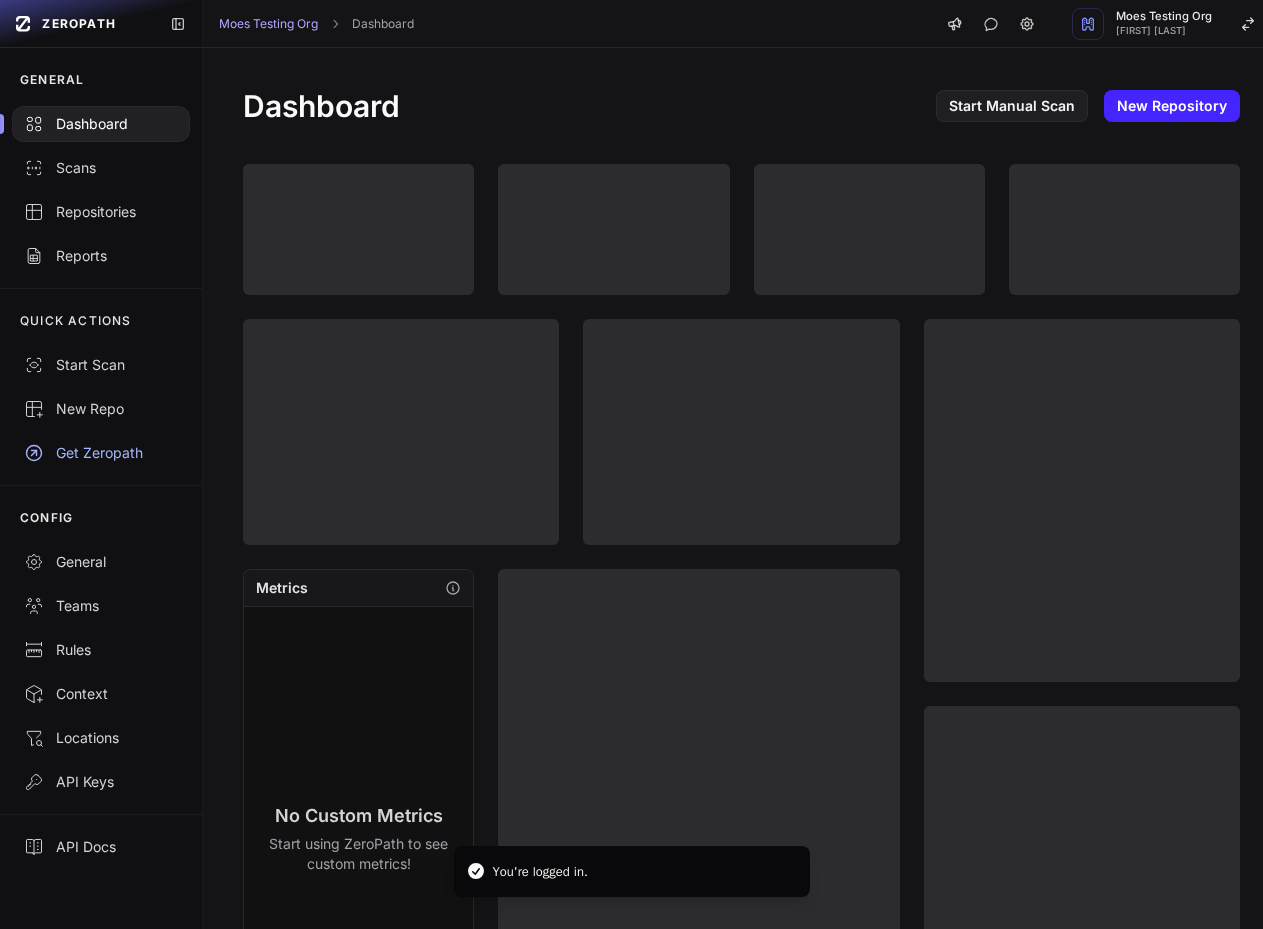 scroll, scrollTop: 0, scrollLeft: 0, axis: both 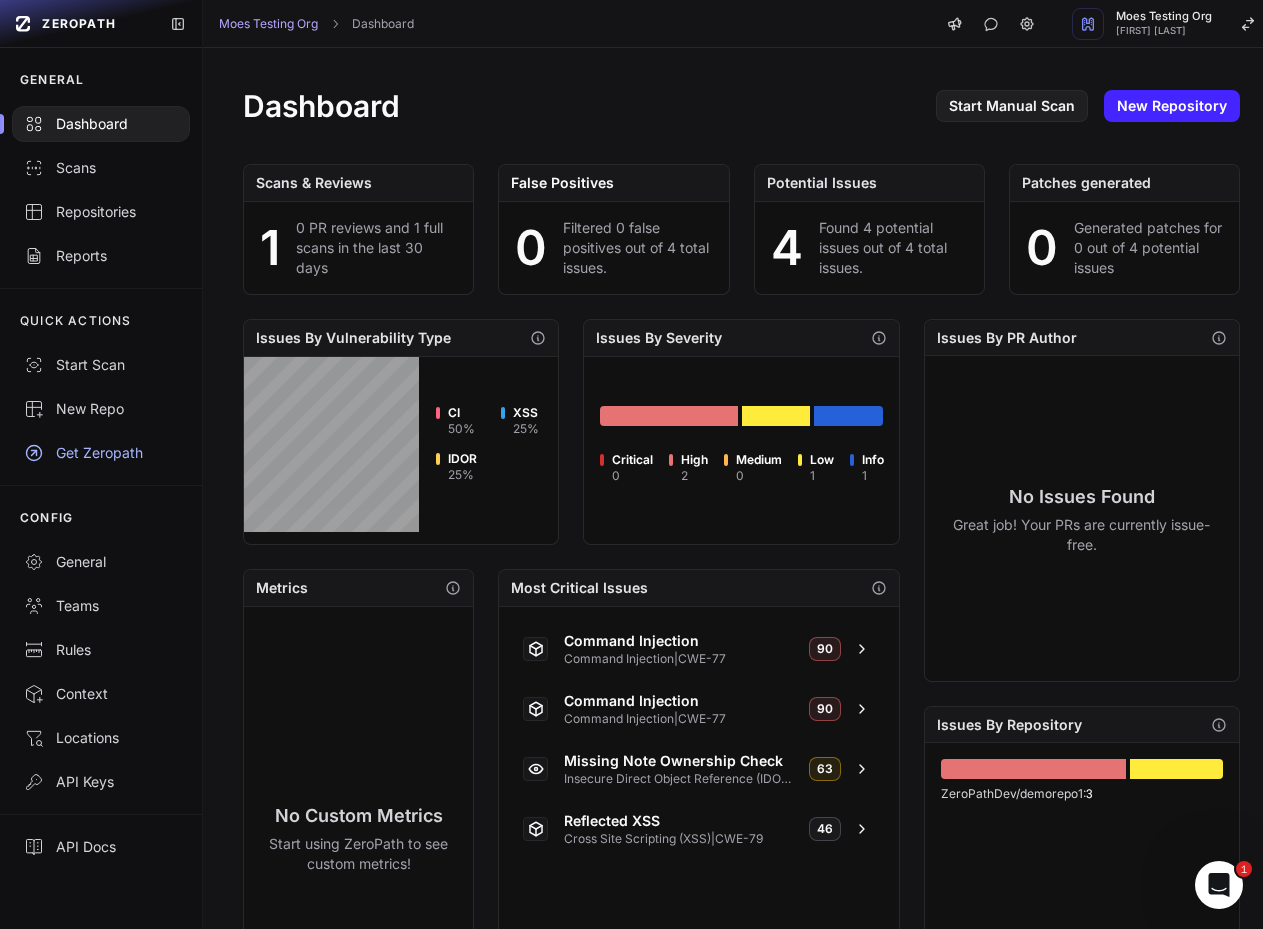 click on "Dashboard   Start Manual Scan     New Repository   Scans & Reviews   1   0 PR reviews and 1 full scans in the last 30 days   False Positives   0   Filtered 0 false positives out of 4 total issues.   Potential Issues   4   Found 4 potential issues out of 4 total issues.   Patches generated   0   Generated patches for 0 out of 4 potential issues   Issues By Vulnerability Type           CI   50 %     XSS   25 %     IDOR   25 %     Issues By Severity                       Critical   0     High   2     Medium   0     Low   1     Info   1     Metrics       No Custom Metrics   Start using ZeroPath to see custom metrics!   Most Critical Issues         Command Injection   Command Injection  |  CWE-77   90       Command Injection   Command Injection  |  CWE-77   90       Missing Note Ownership Check   Insecure Direct Object Reference (IDOR)  |  CWE-639   63       Reflected XSS   Cross Site Scripting (XSS)  |  CWE-79   46       Issues By PR Author       No Issues Found   Great job! Your PRs are currently issue-free." at bounding box center (741, 578) 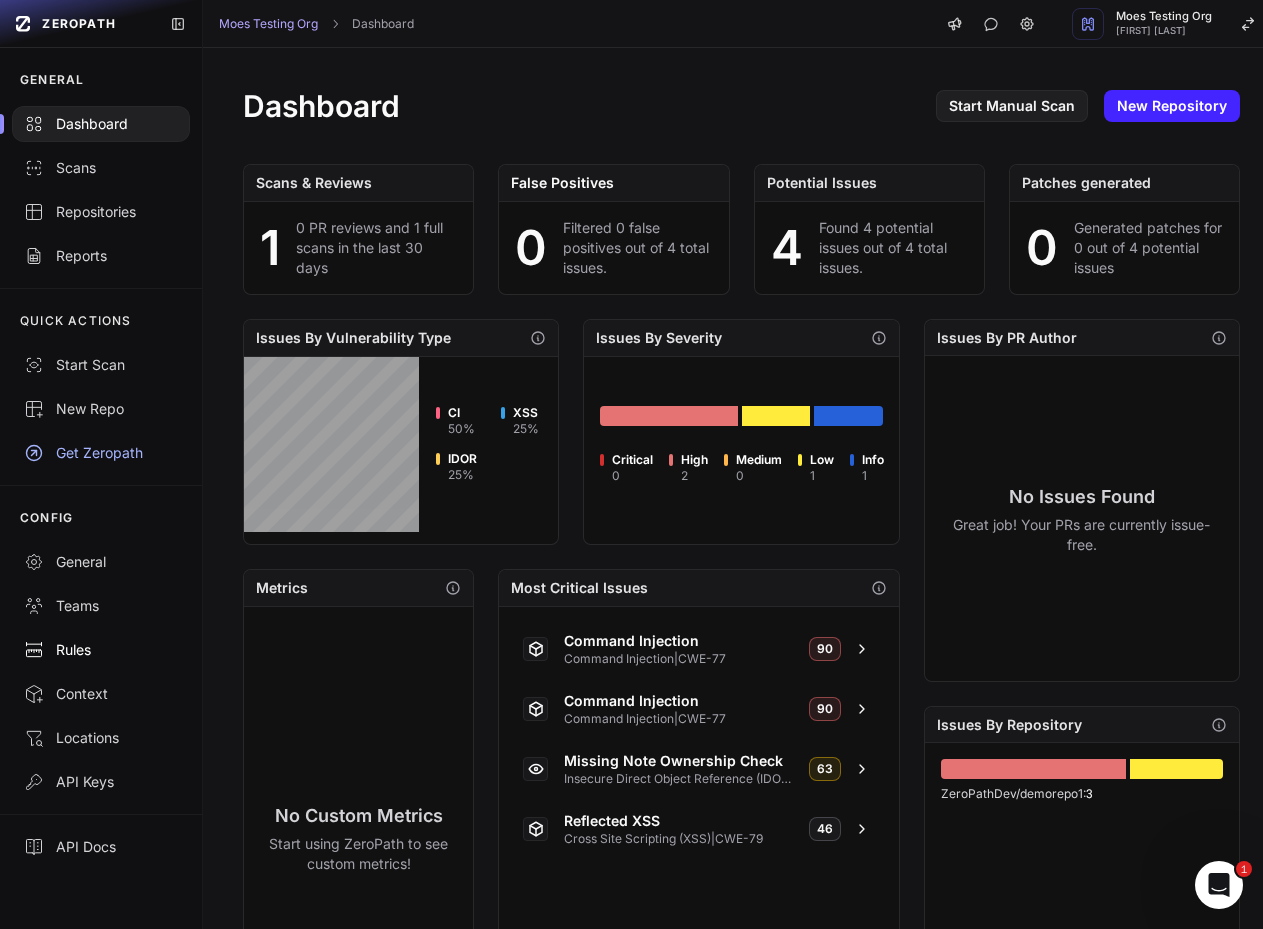 click on "Rules" at bounding box center (101, 650) 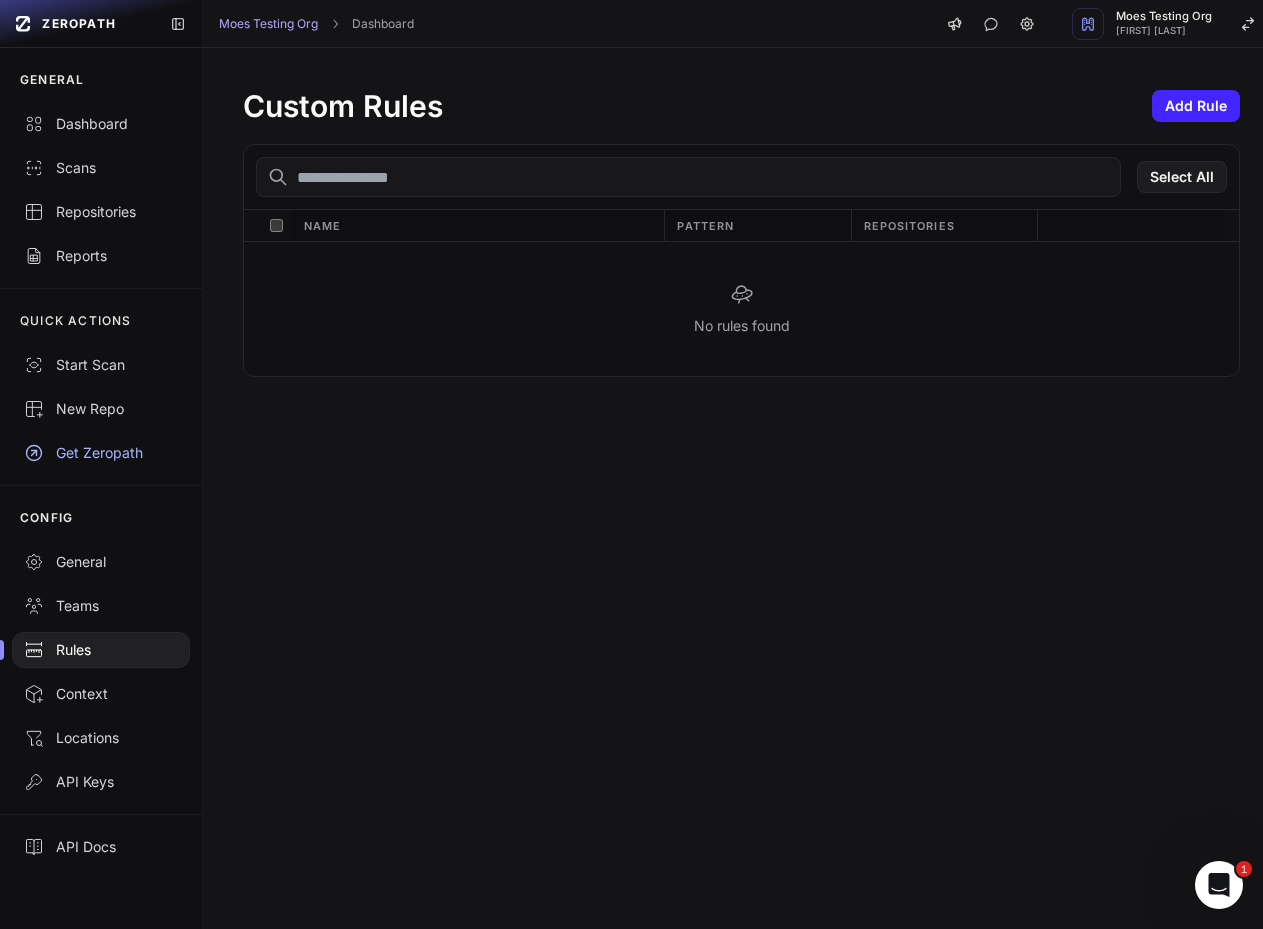 click on "Custom Rules   Add Rule         Select All           Name     Pattern     Repositories             No rules found" at bounding box center (741, 488) 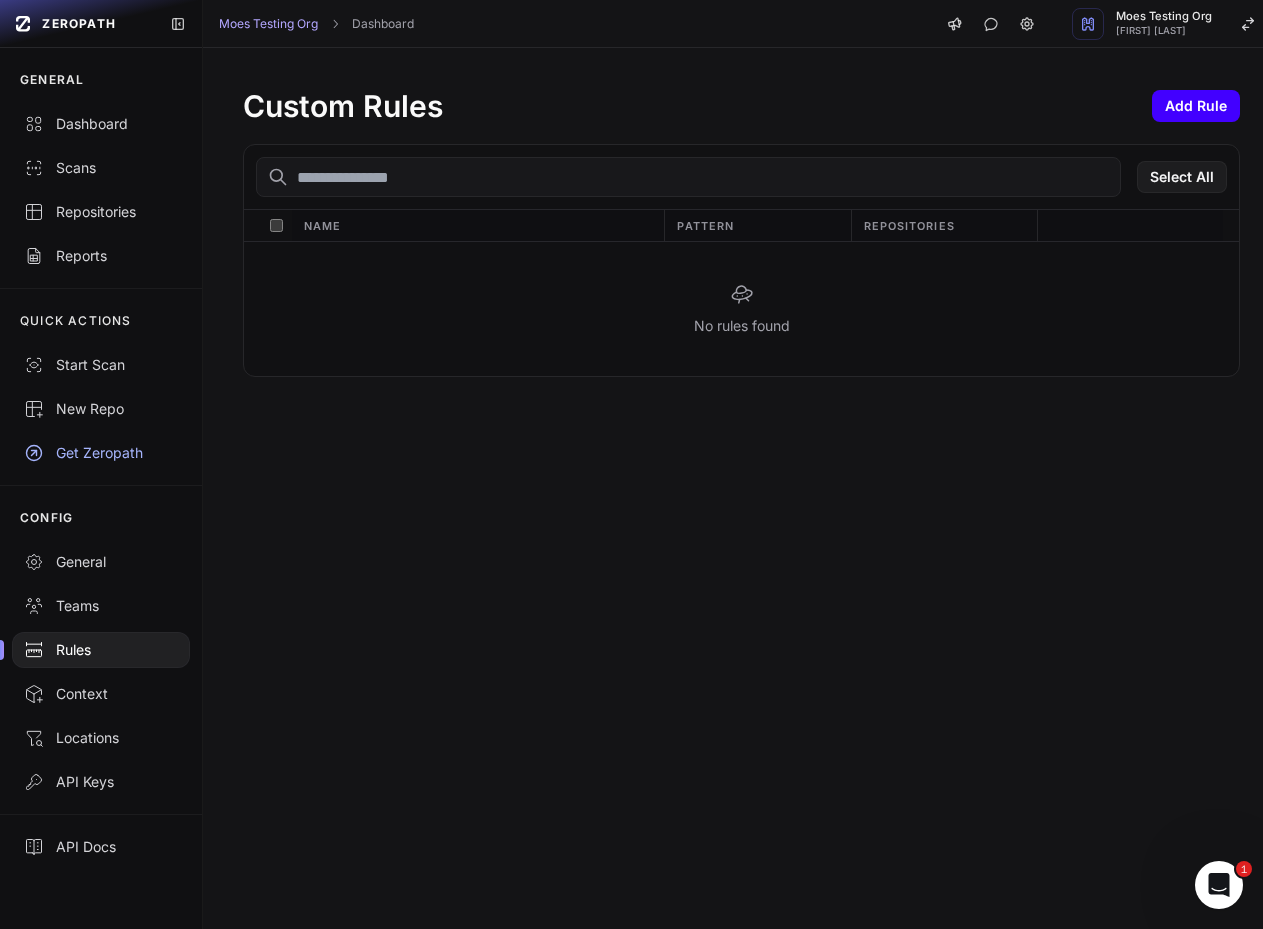 click on "Add Rule" at bounding box center (1196, 106) 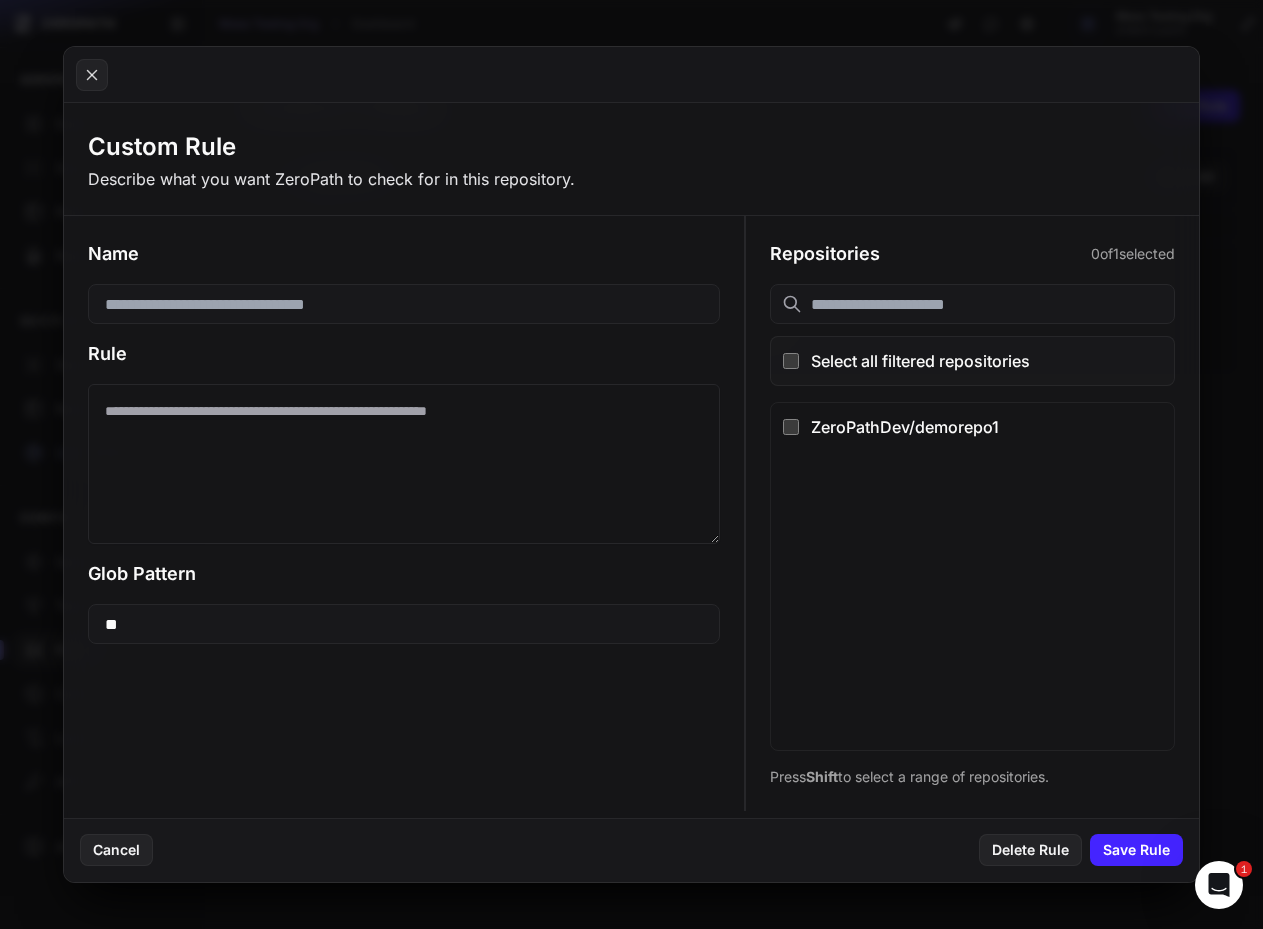 click at bounding box center [404, 464] 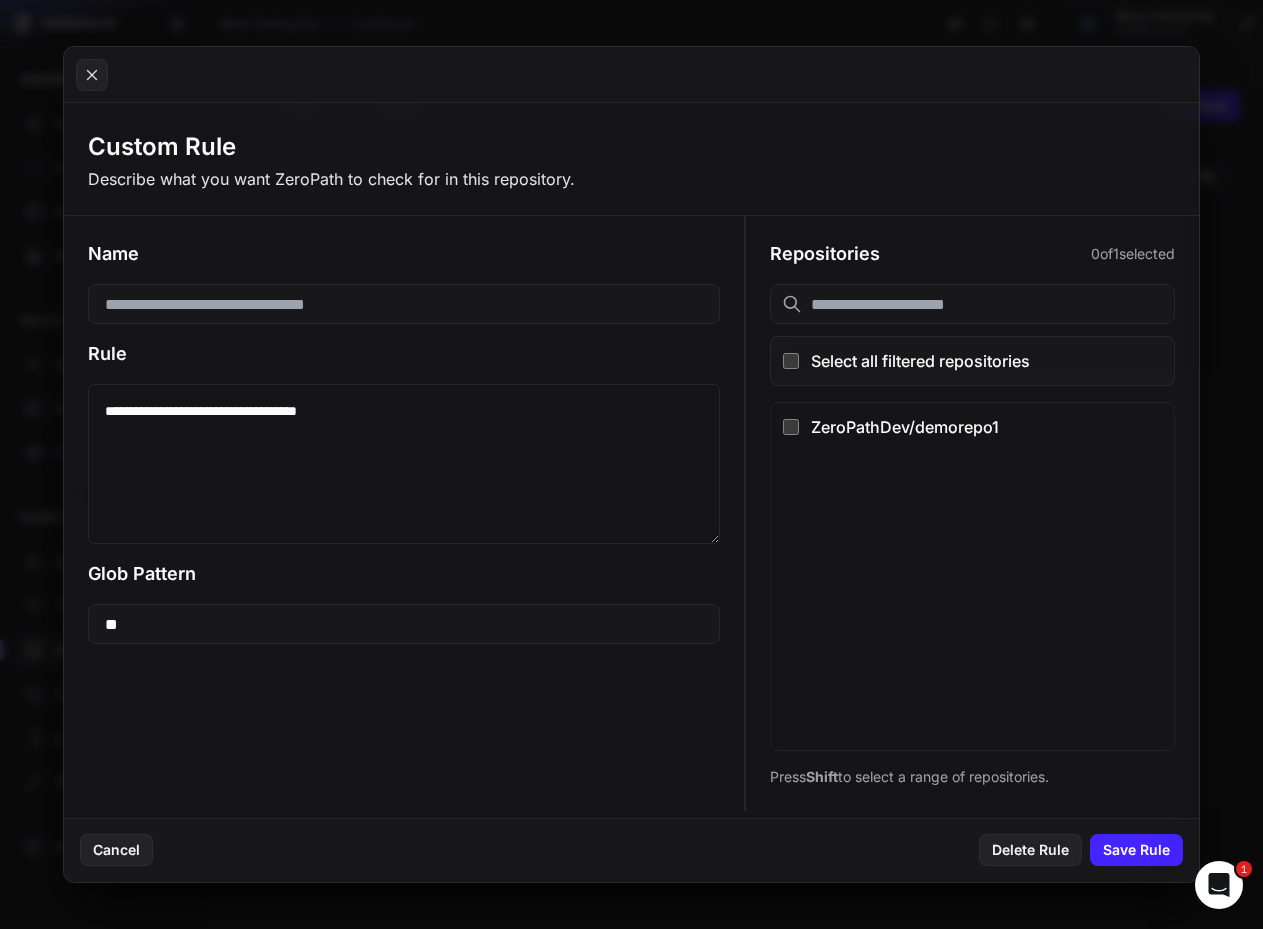 type on "**********" 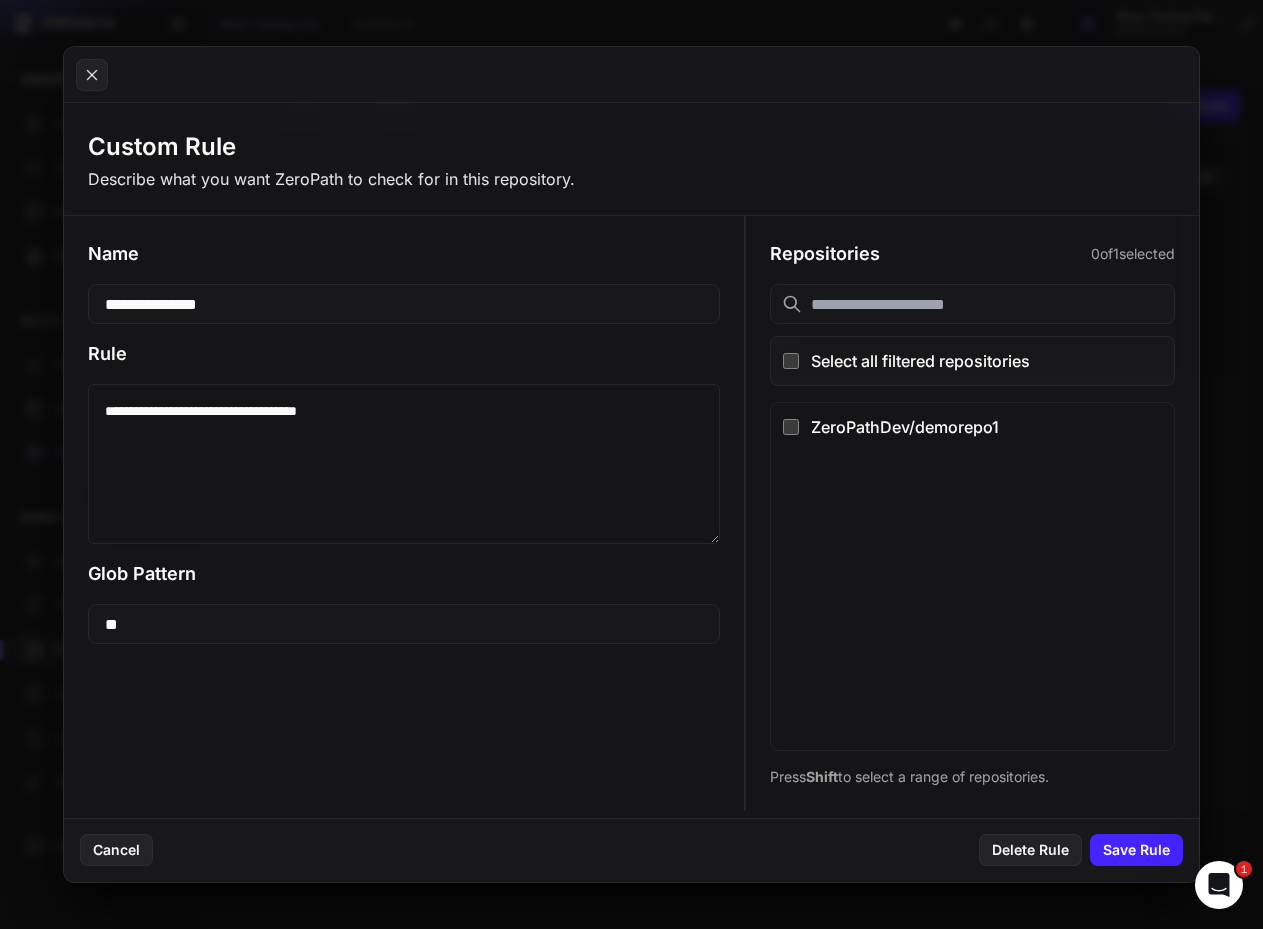 type on "**********" 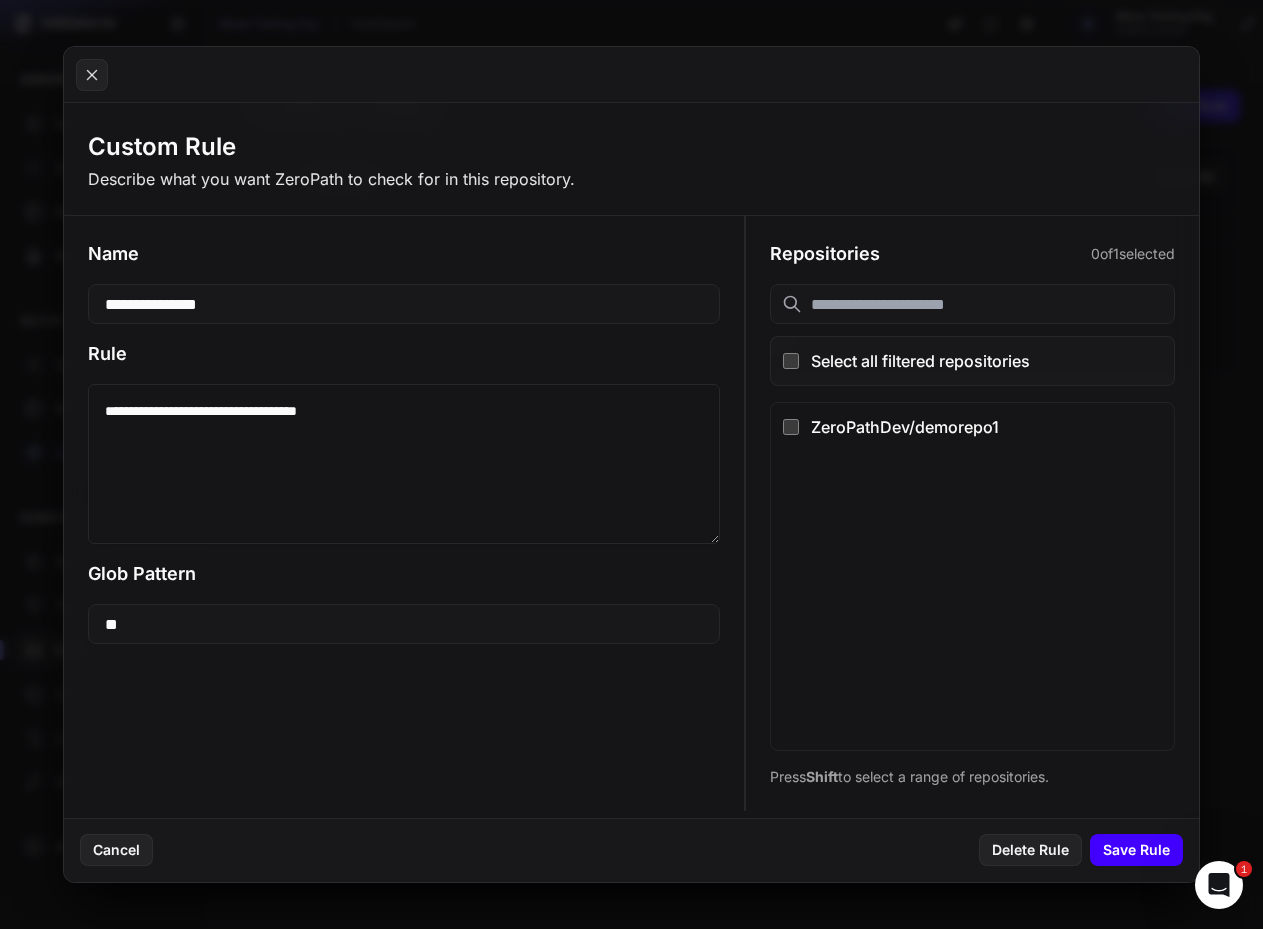 click on "Save Rule" at bounding box center (1136, 850) 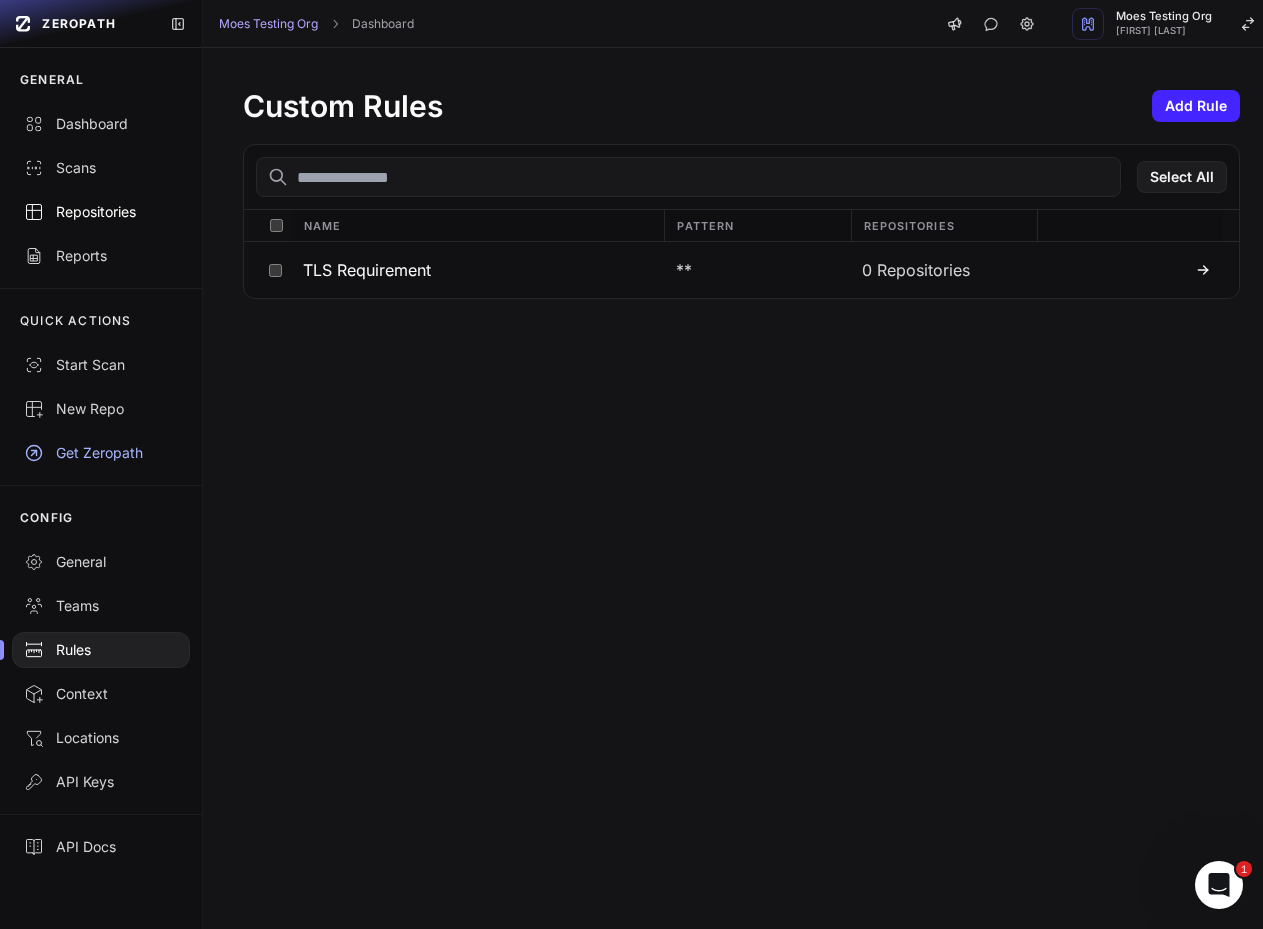 click on "Repositories" at bounding box center (101, 212) 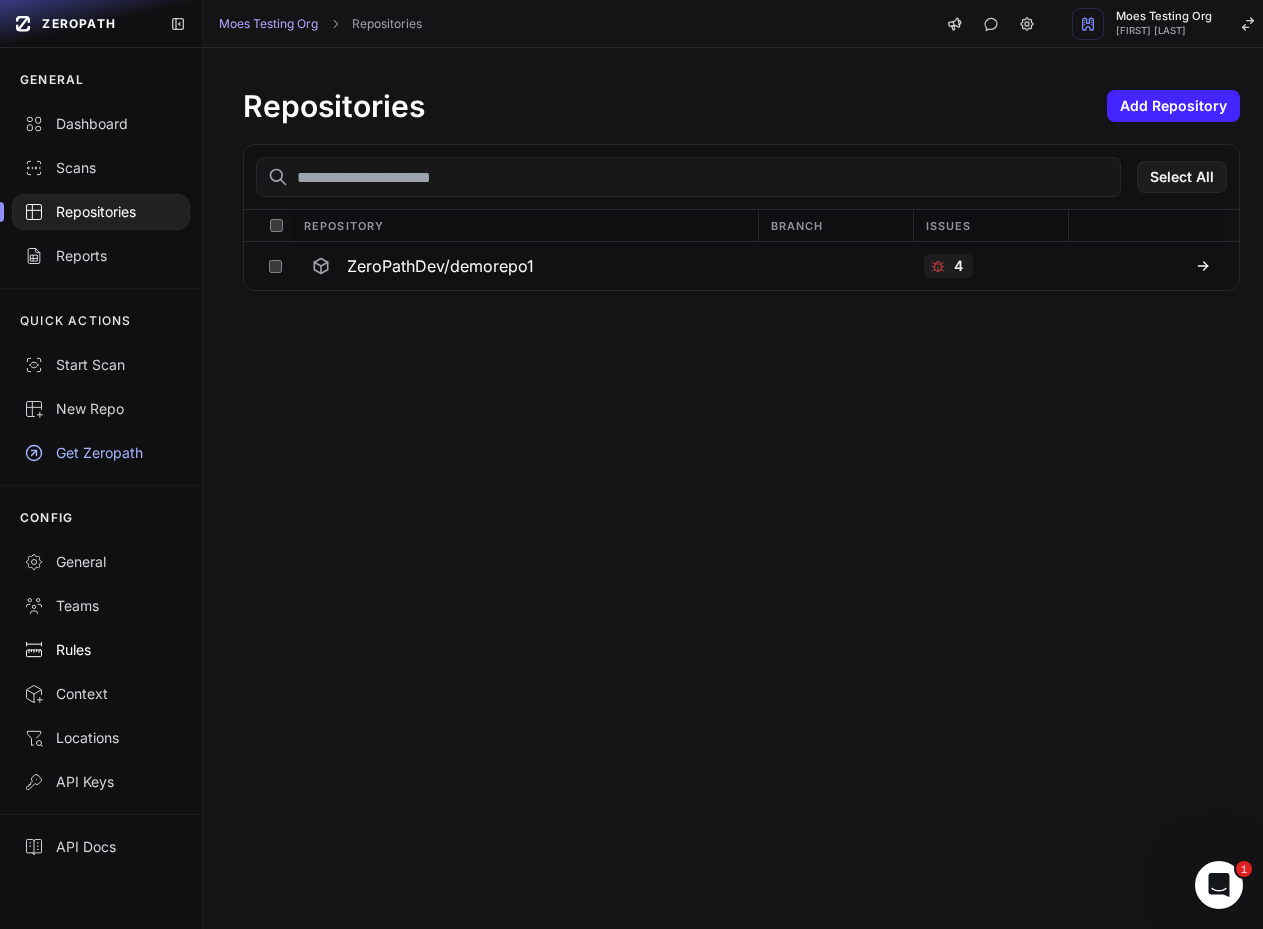 click on "Rules" at bounding box center (101, 650) 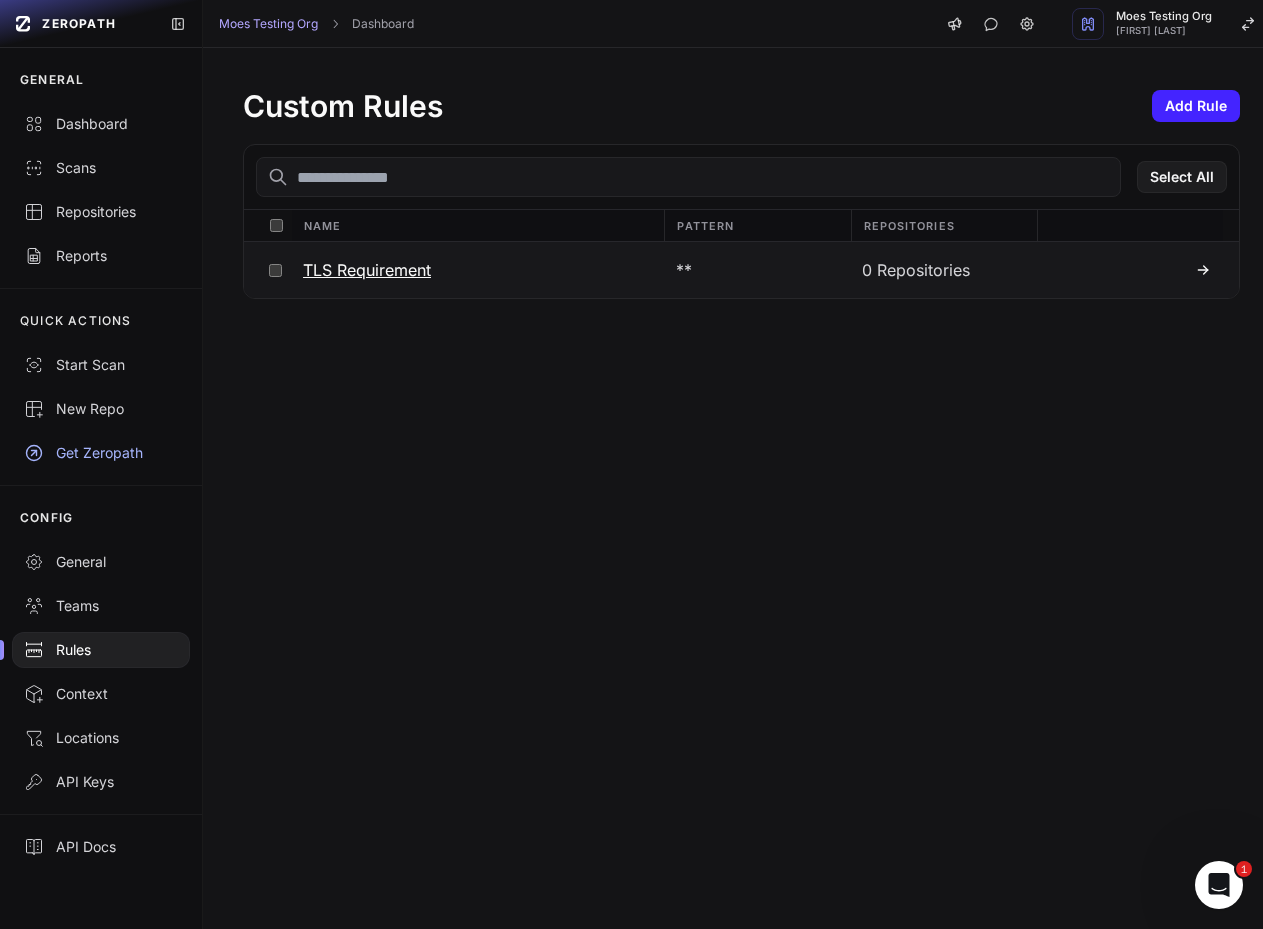 click on "TLS Requirement" at bounding box center (477, 270) 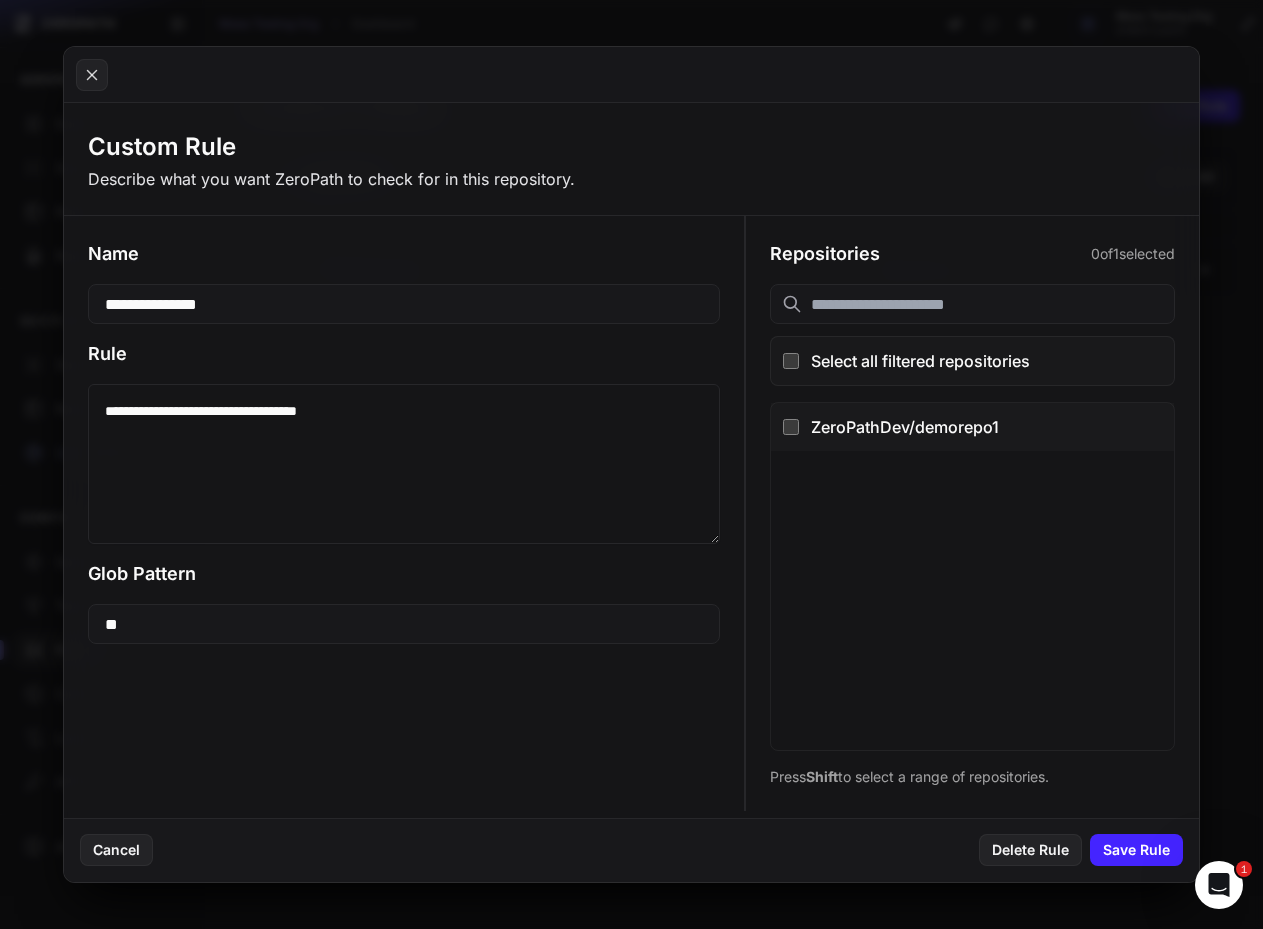 click on "ZeroPathDev/demorepo1" at bounding box center (986, 427) 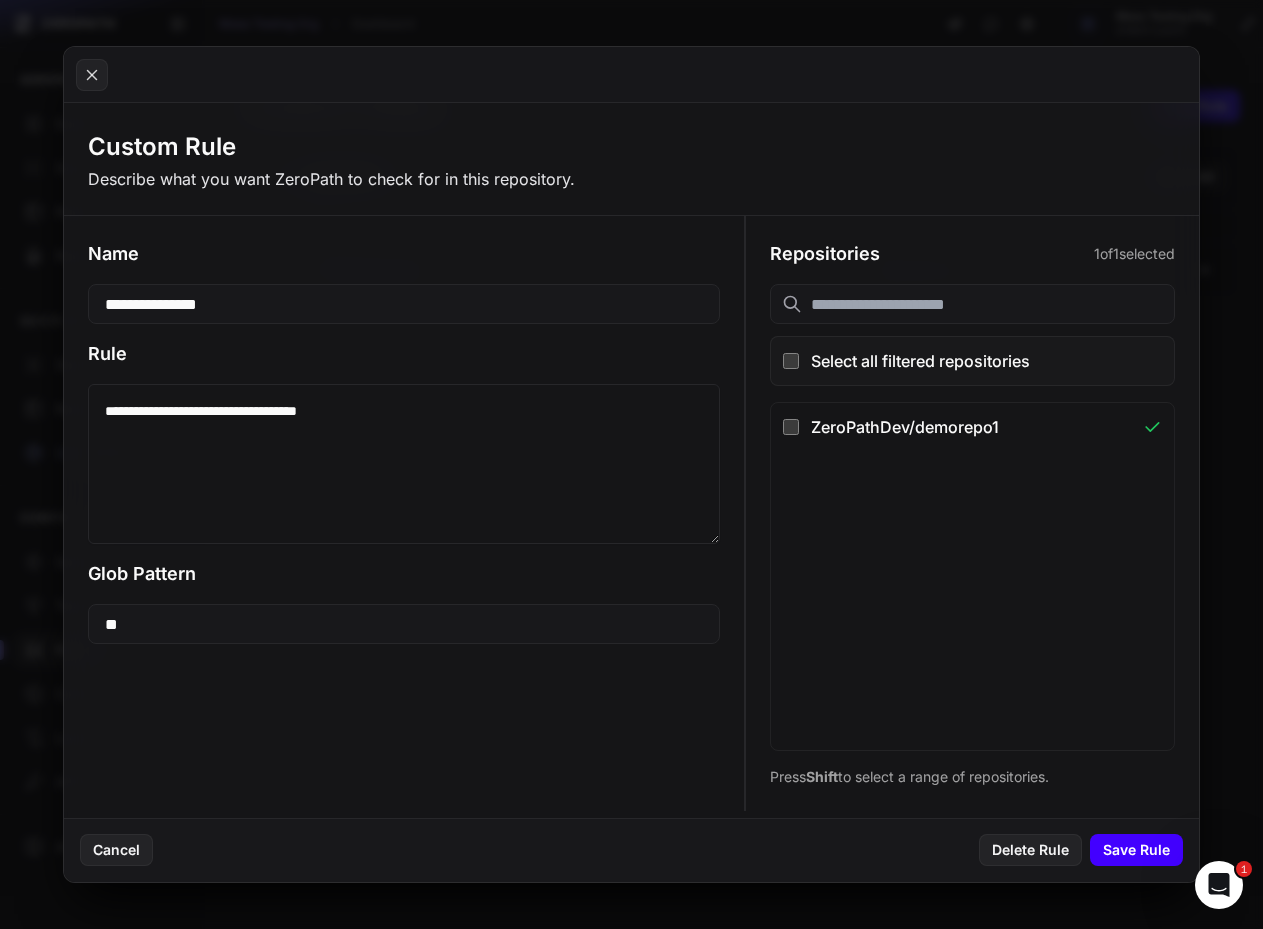 click on "Save Rule" at bounding box center [1136, 850] 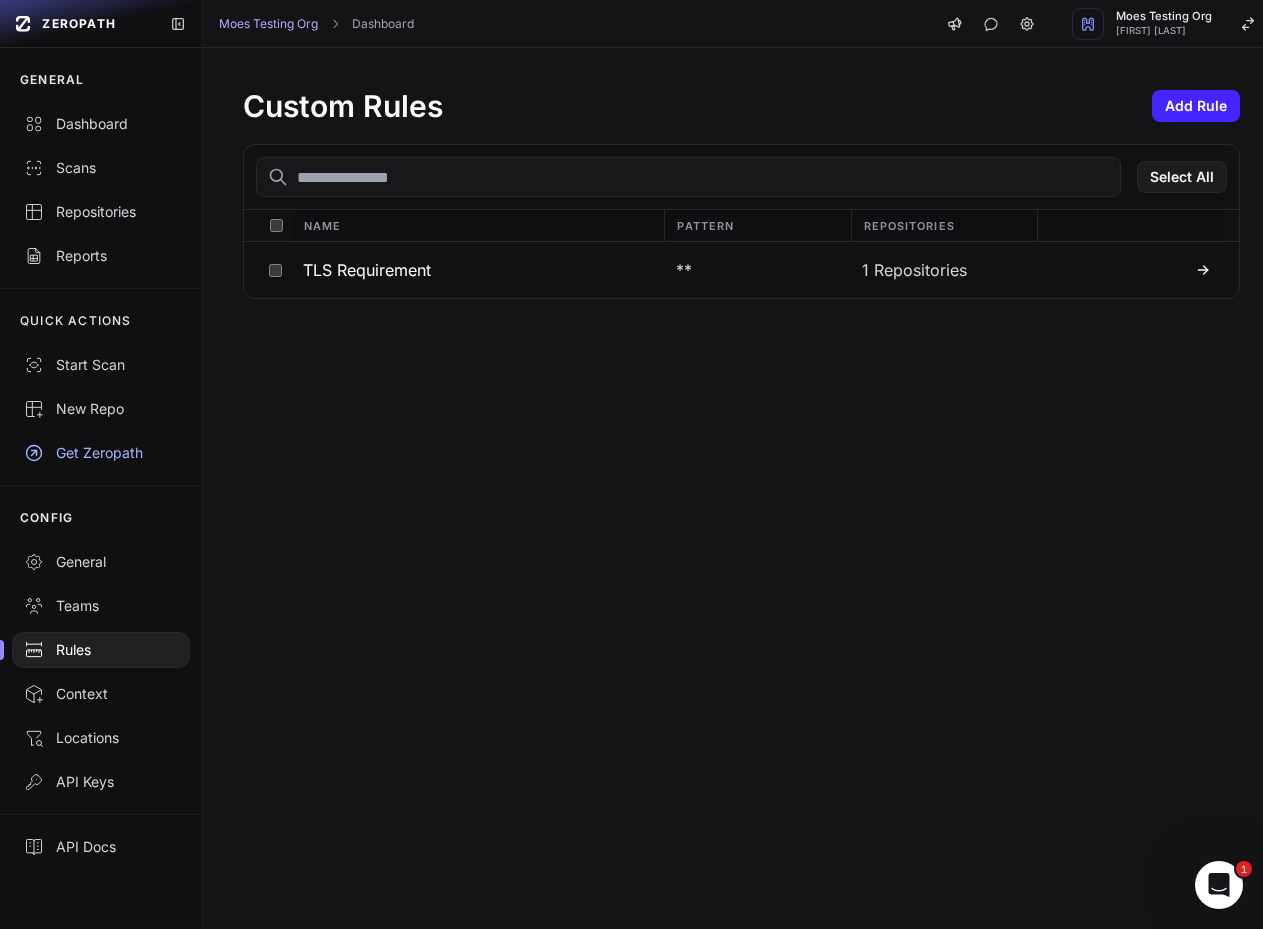 click on "Custom Rules   Add Rule         Select All           Name     Pattern     Repositories             TLS Requirement   **   1 Repositories" at bounding box center (741, 488) 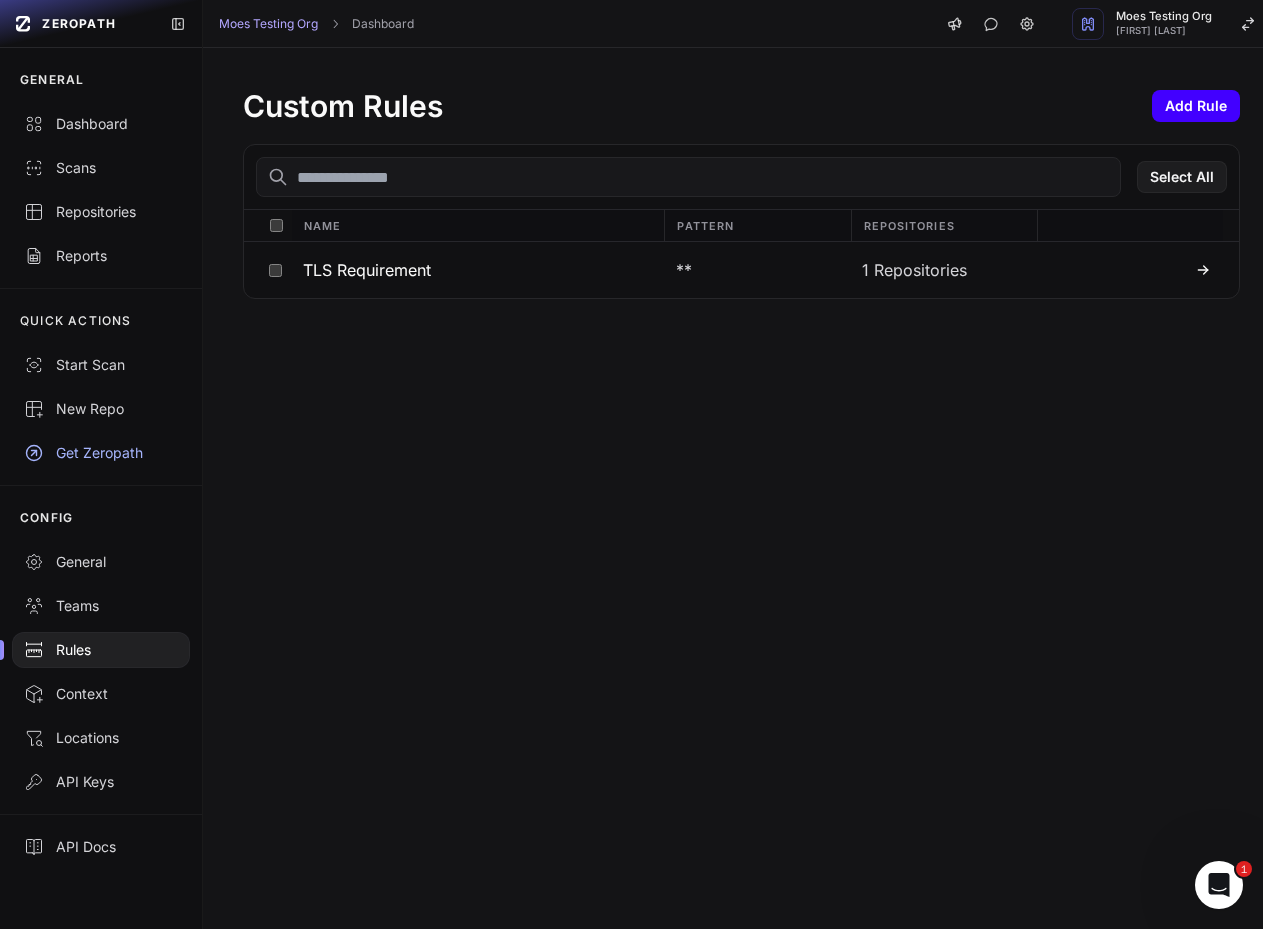 click on "Add Rule" at bounding box center (1196, 106) 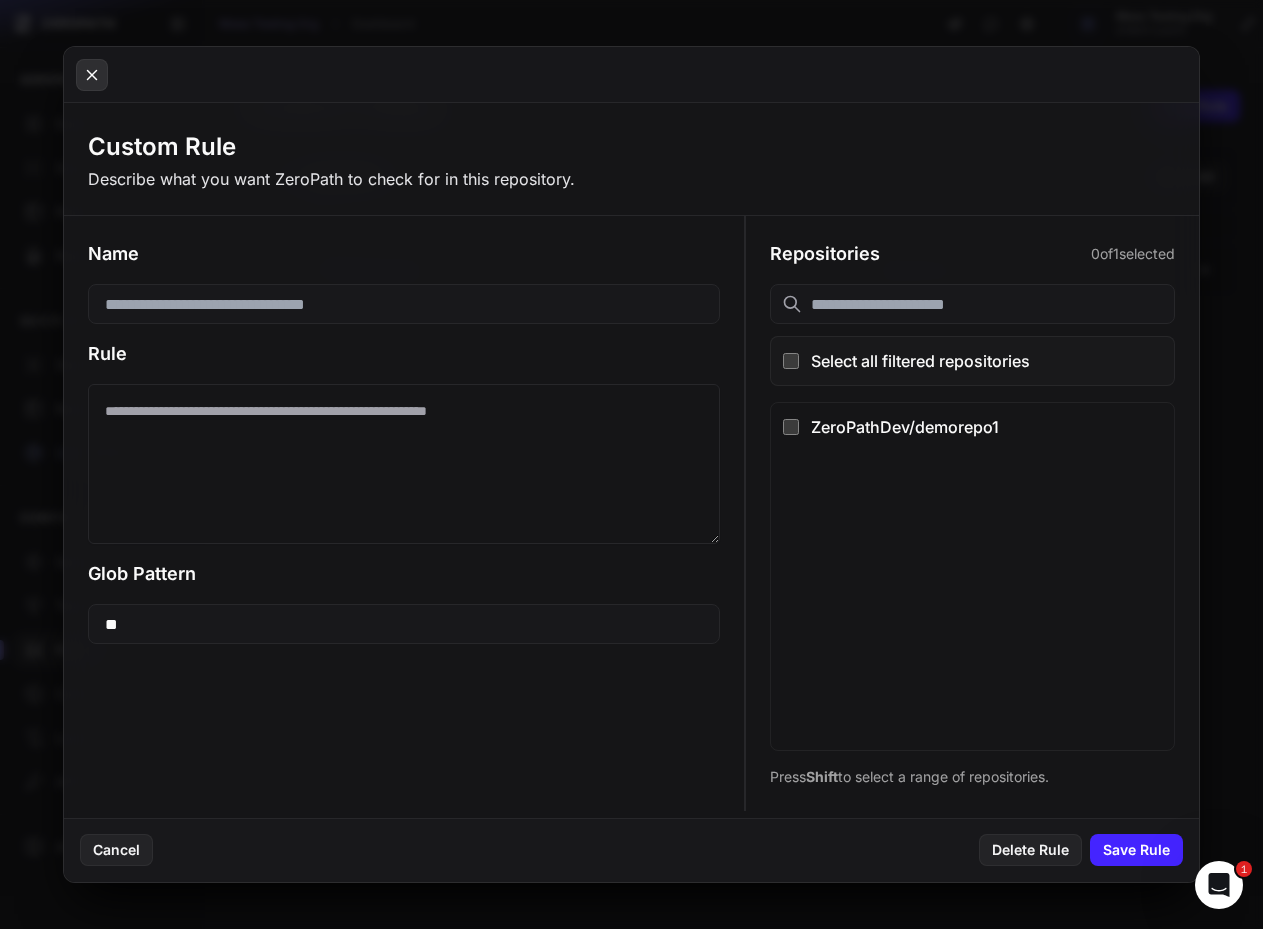 click 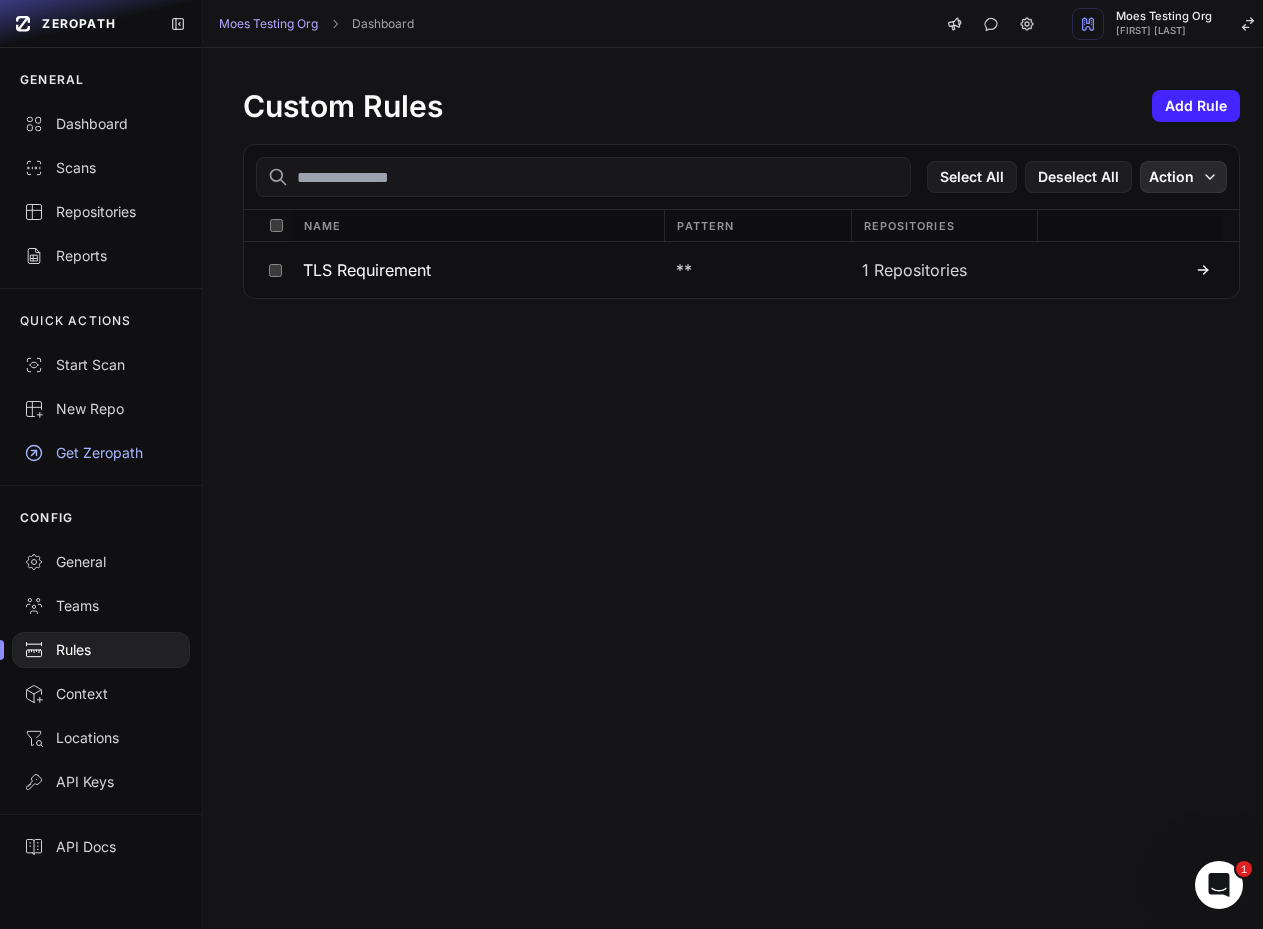 click on "Action" at bounding box center (1183, 177) 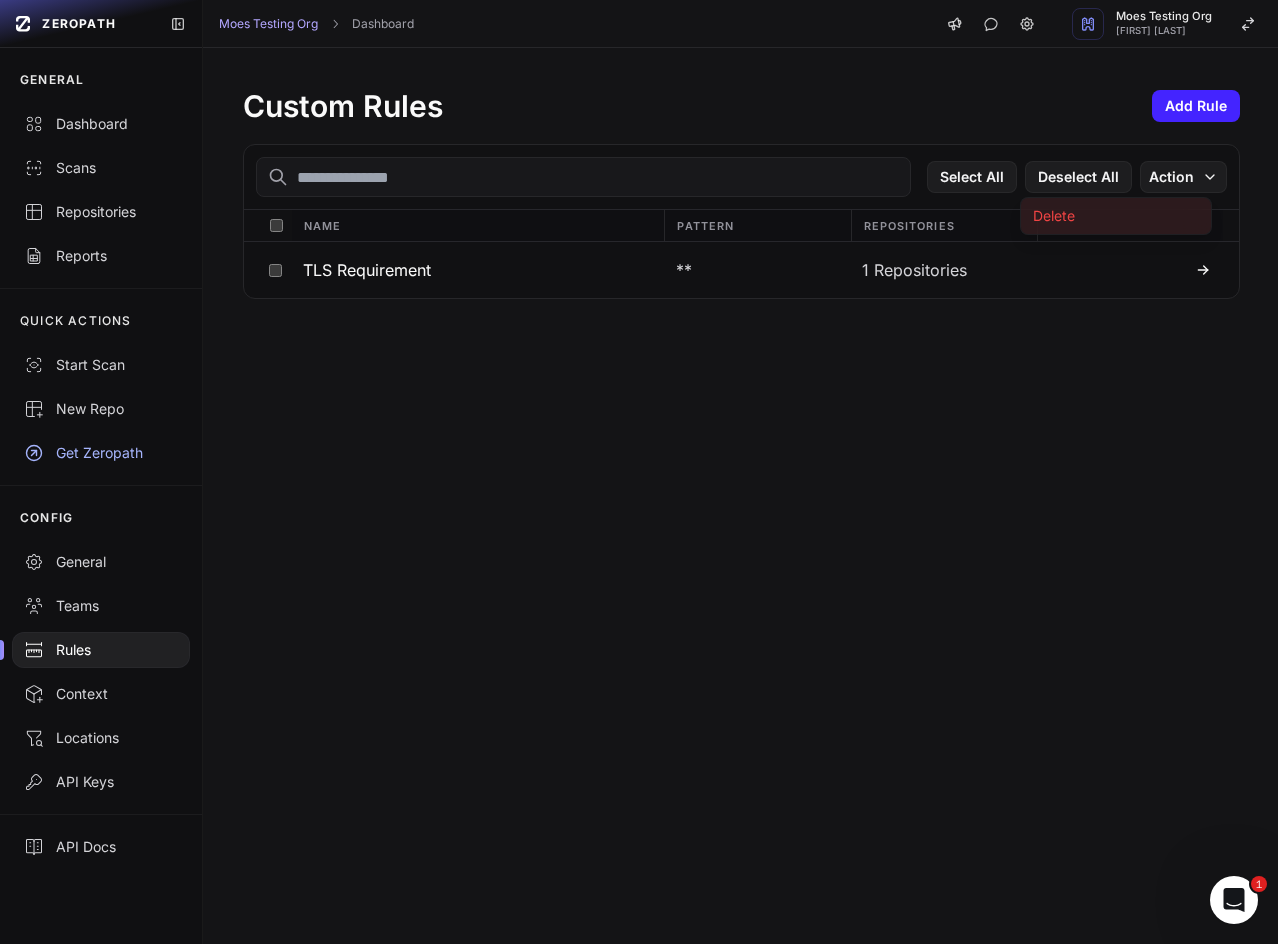 click on "Delete" at bounding box center (1116, 216) 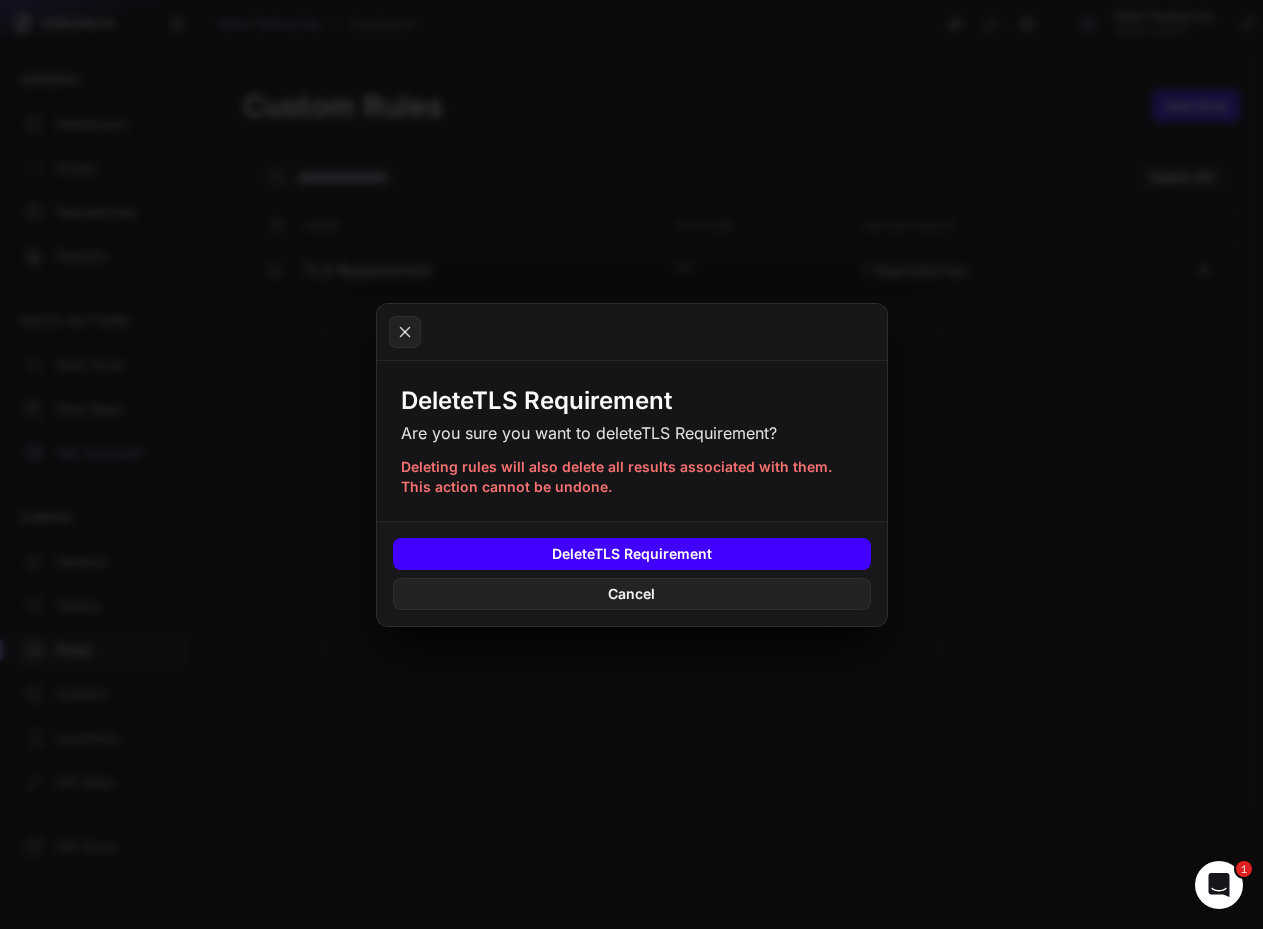 click on "Delete  TLS Requirement" at bounding box center [632, 554] 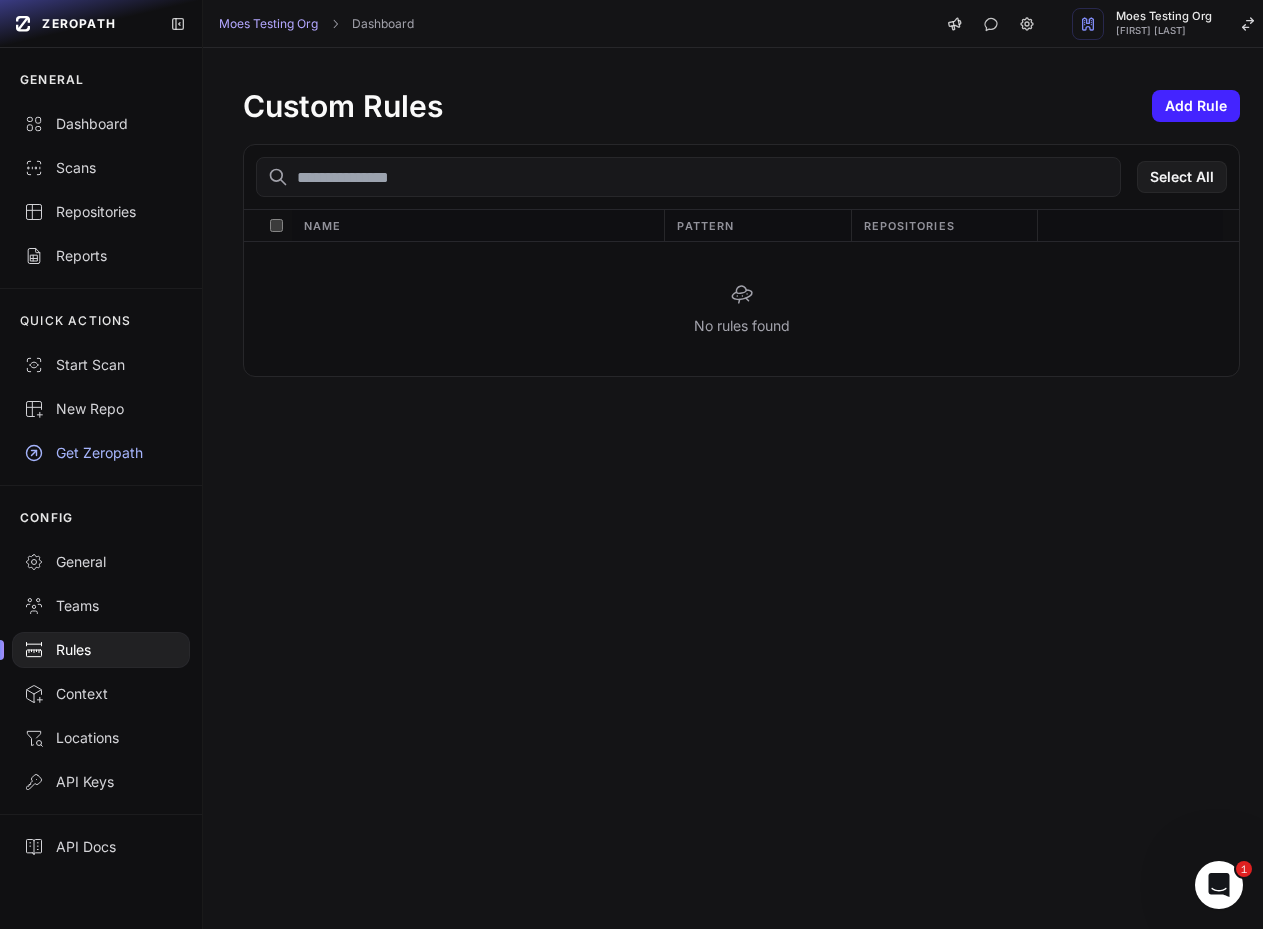 click on "Custom Rules   Add Rule         Select All           Name     Pattern     Repositories             No rules found" at bounding box center (741, 488) 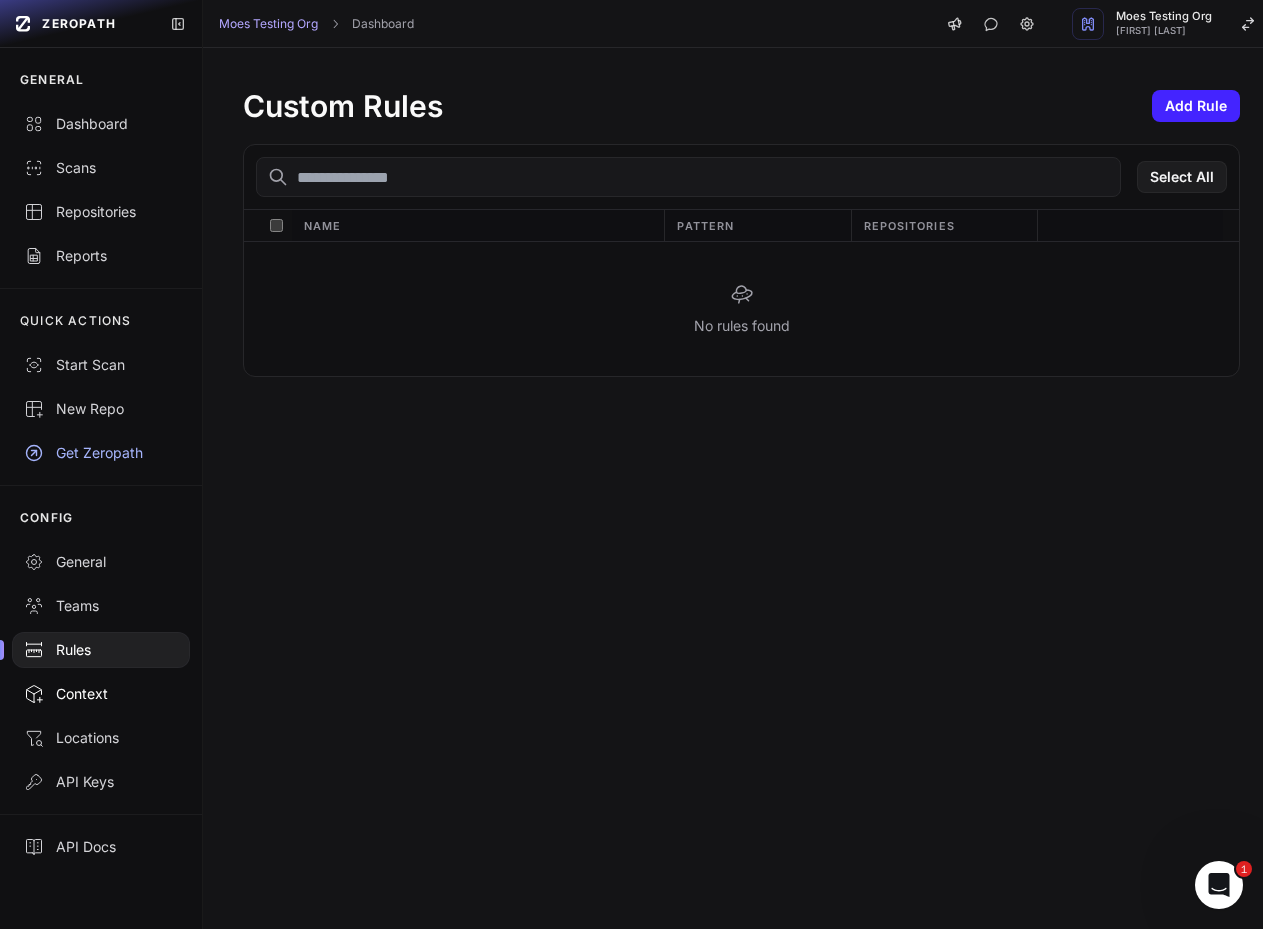 click on "Context" at bounding box center (101, 694) 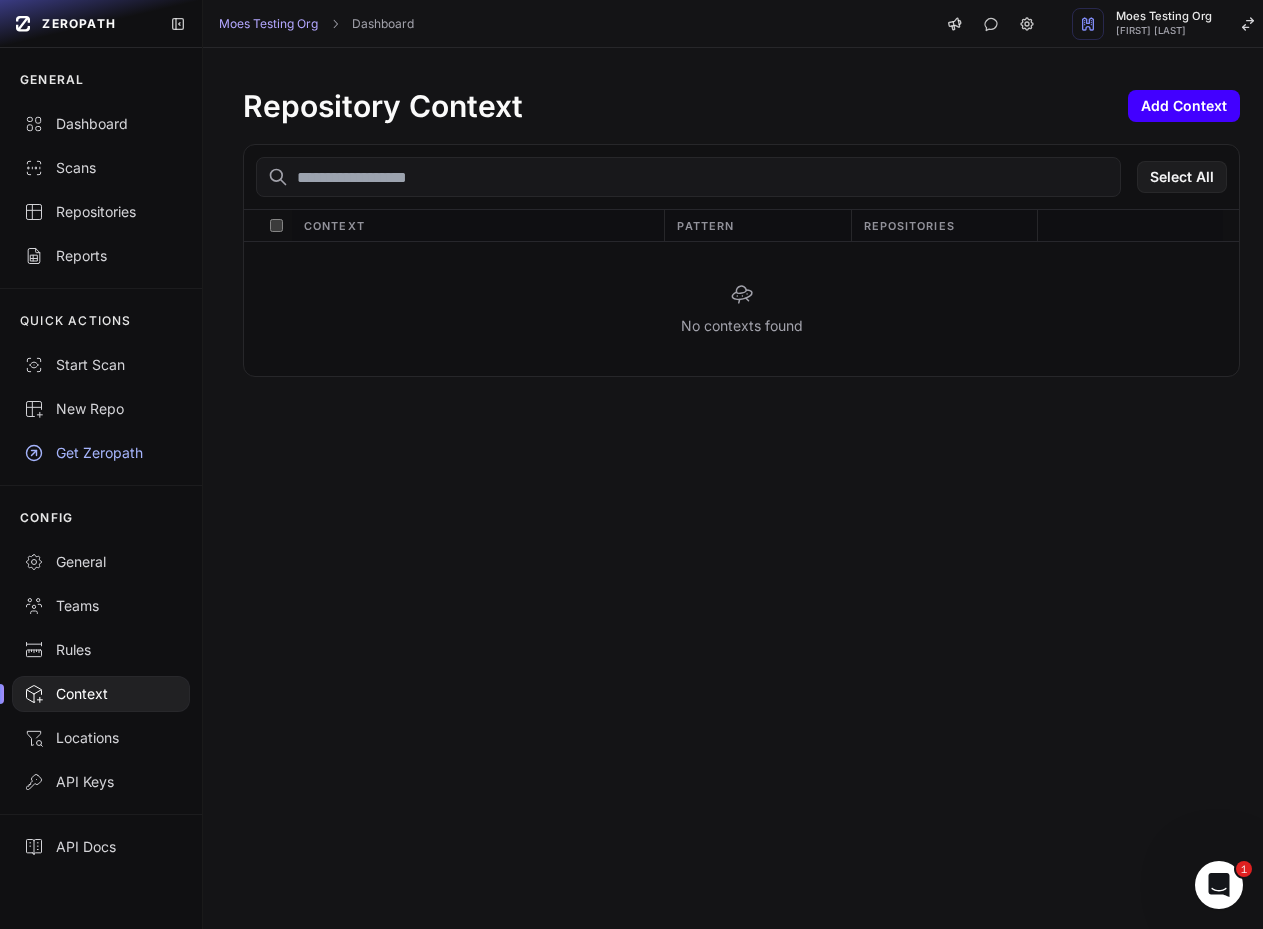 click on "Add Context" at bounding box center [1184, 106] 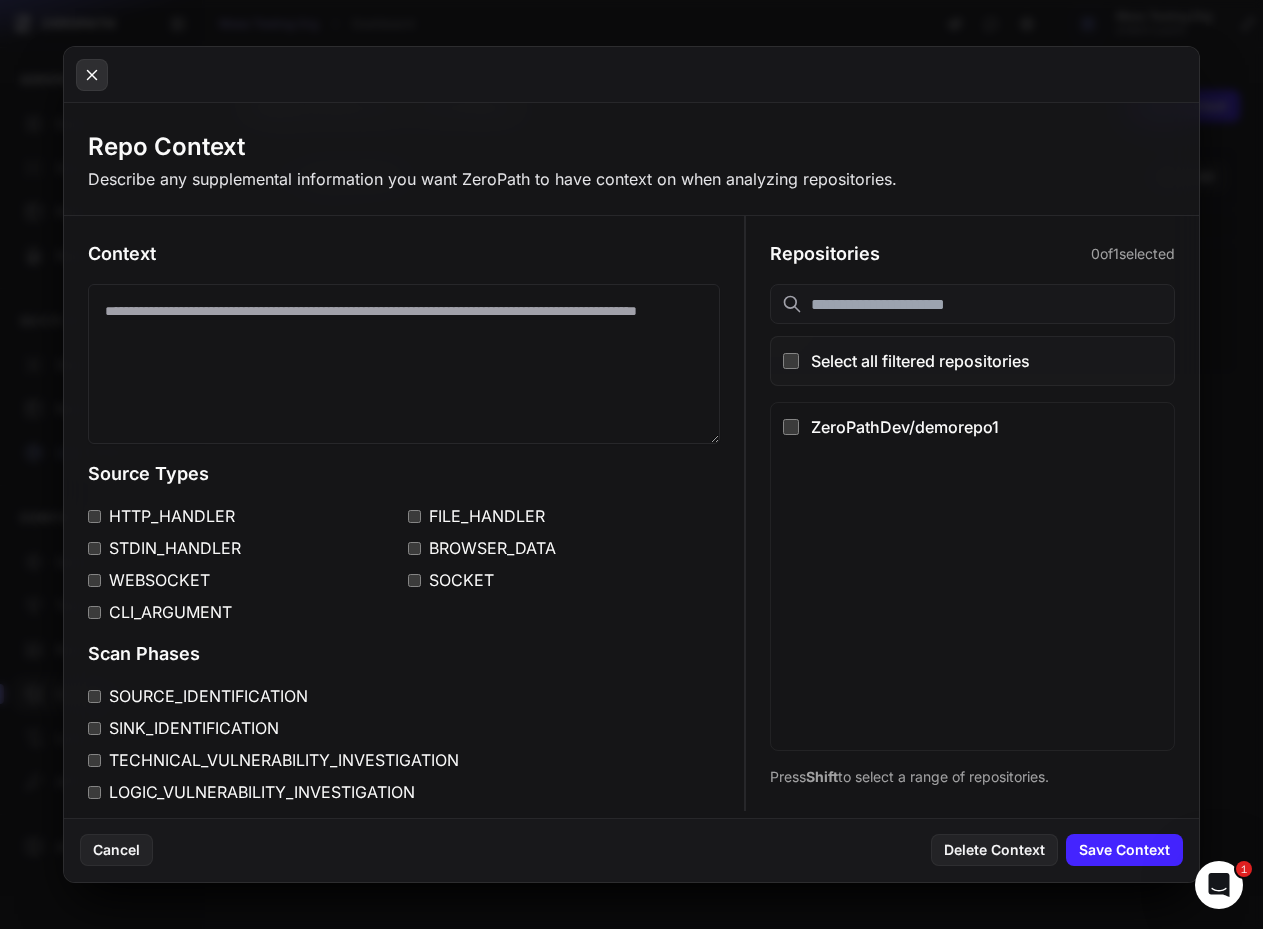 click 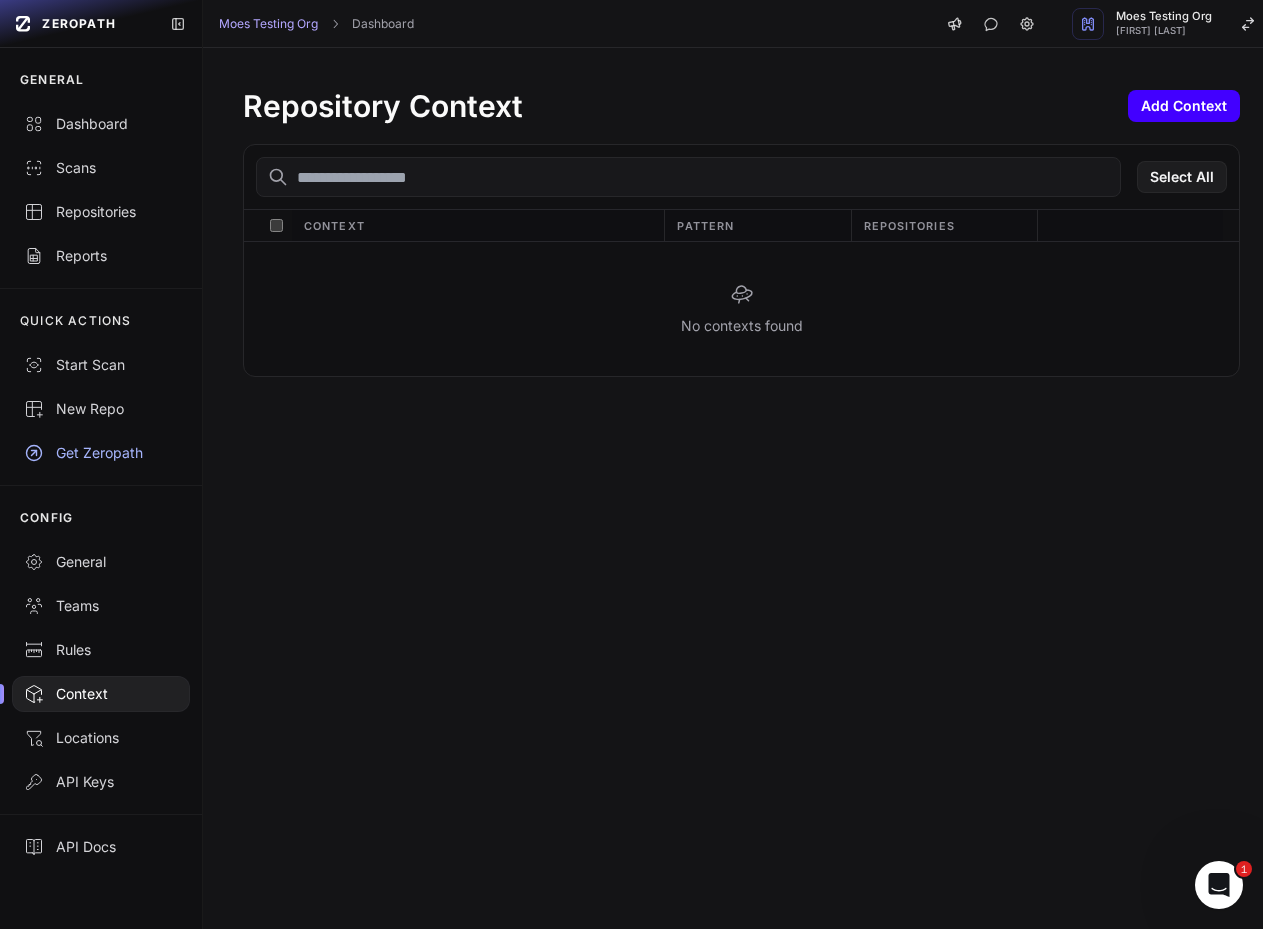 click on "Add Context" at bounding box center (1184, 106) 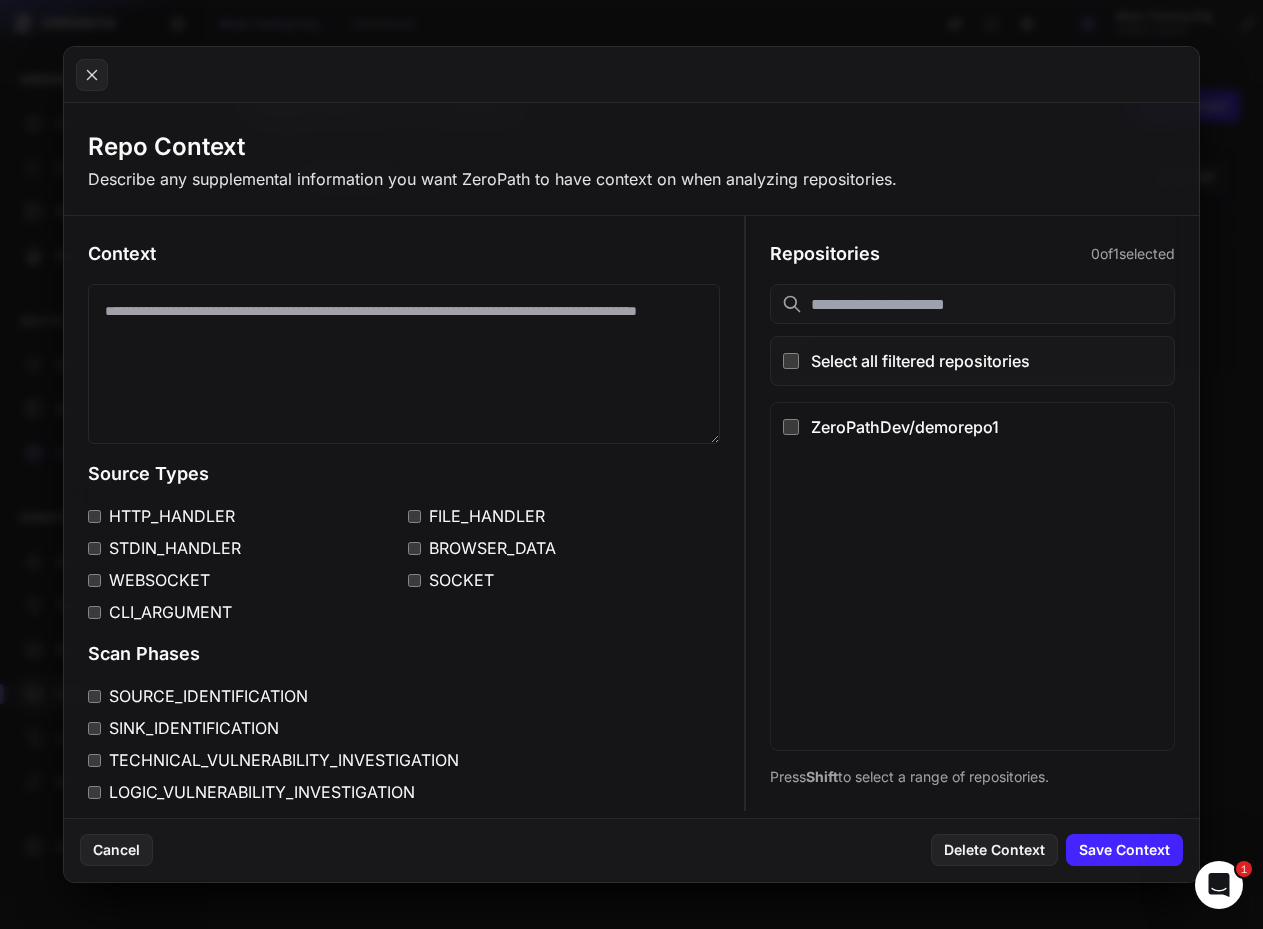 click at bounding box center (404, 364) 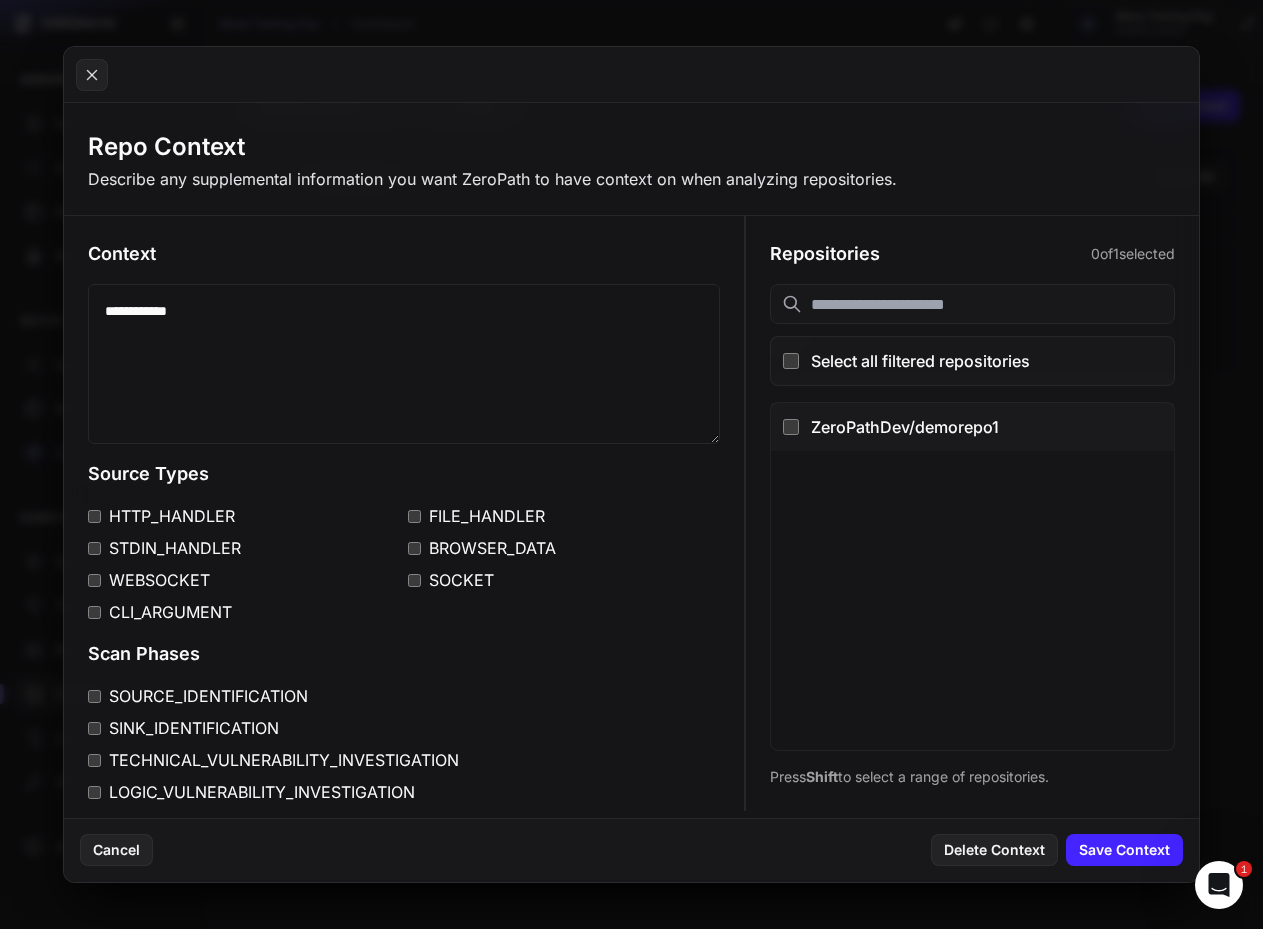 type on "**********" 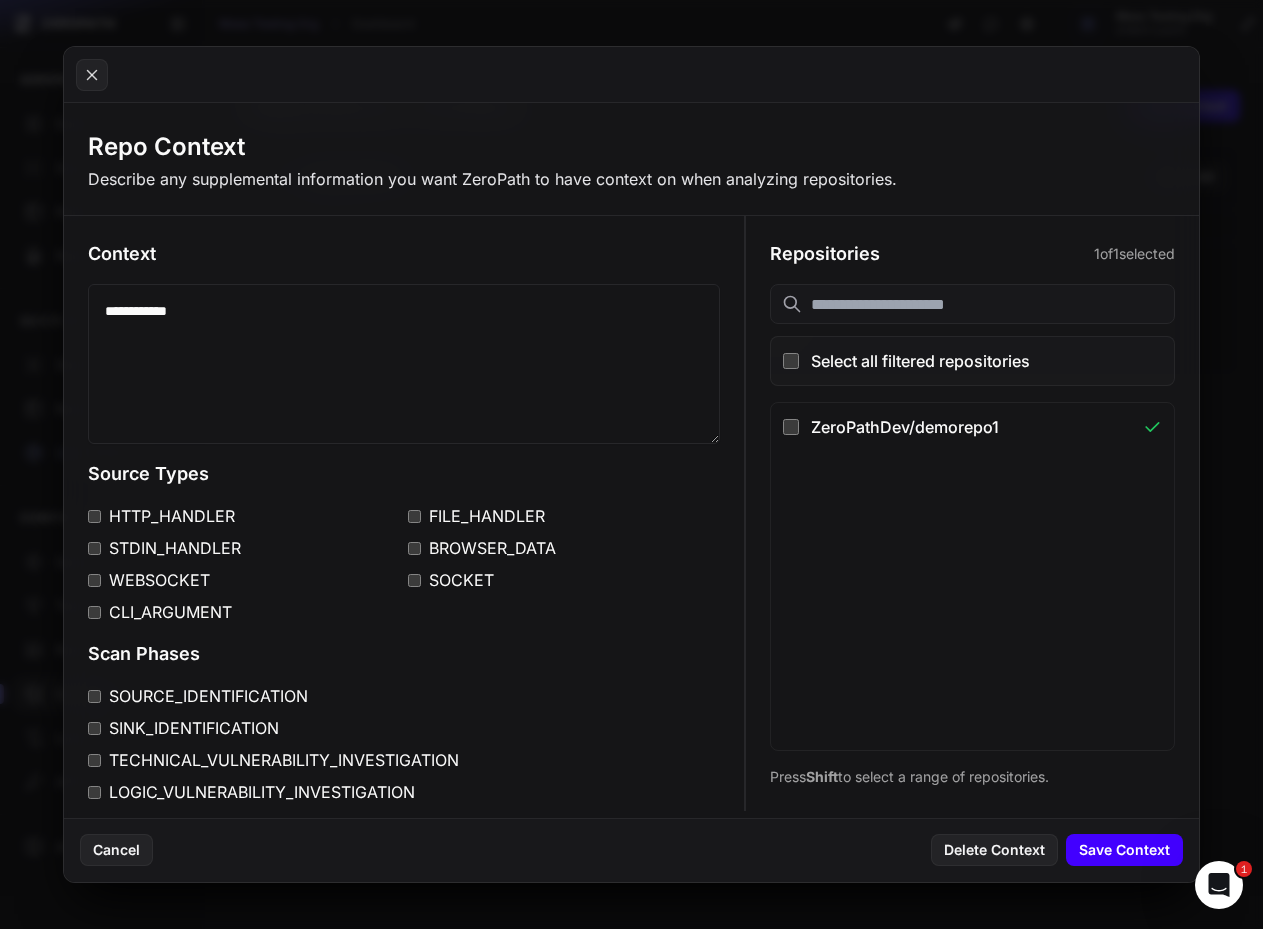 click on "Save Context" at bounding box center [1124, 850] 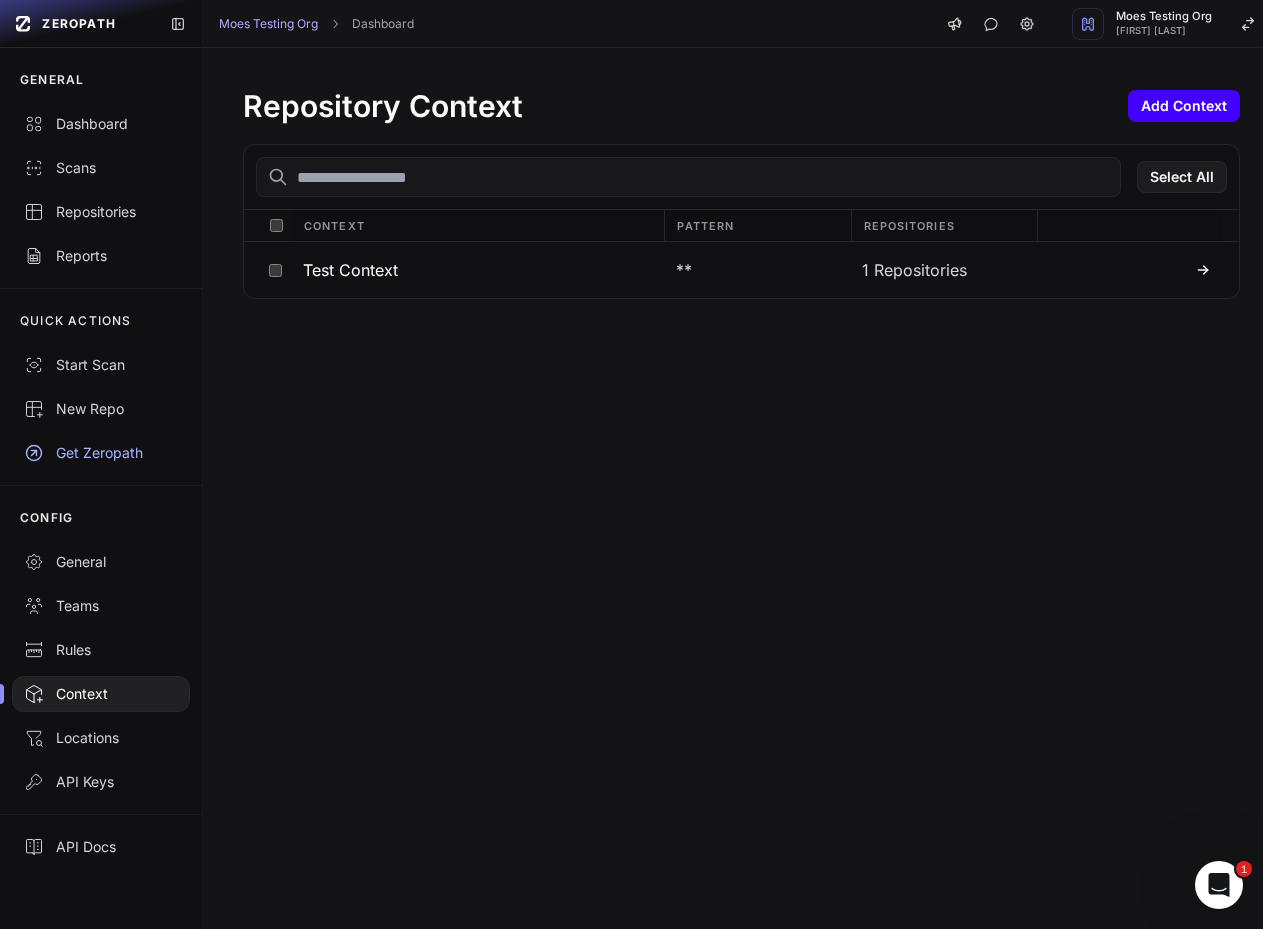 click on "Add Context" at bounding box center [1184, 106] 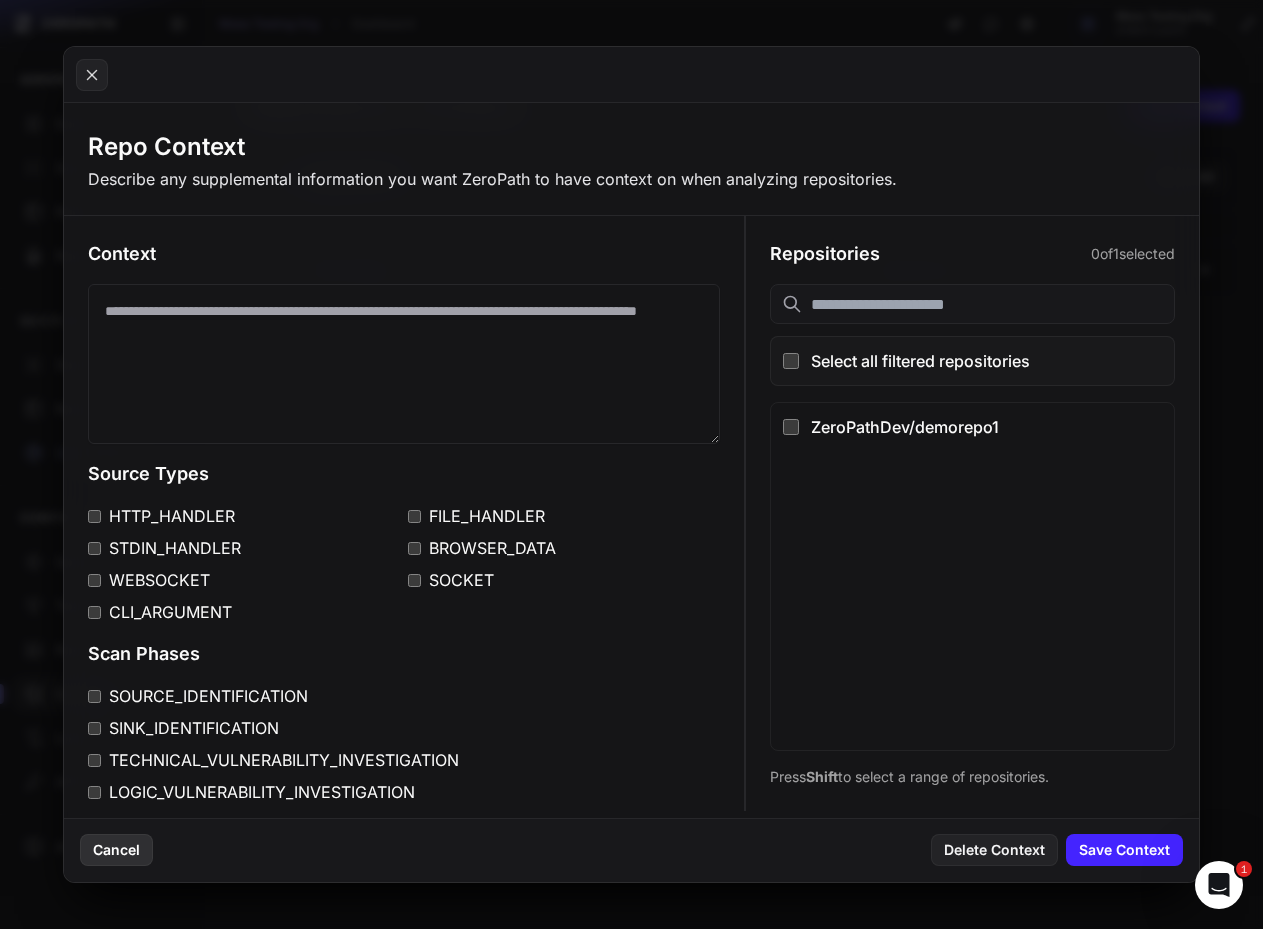 click on "Cancel" at bounding box center [116, 850] 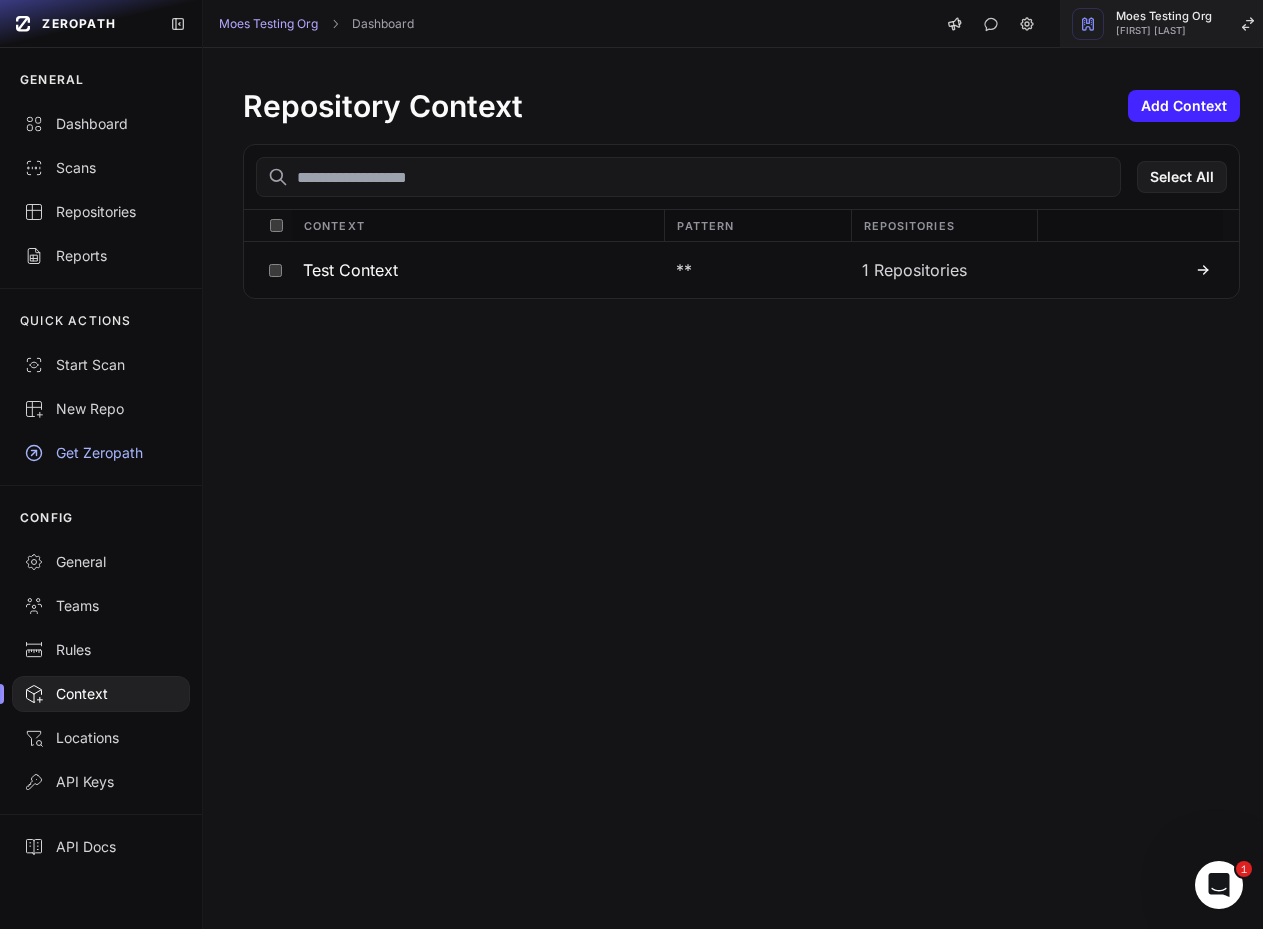 click on "Mohammed Saleem" at bounding box center (1164, 31) 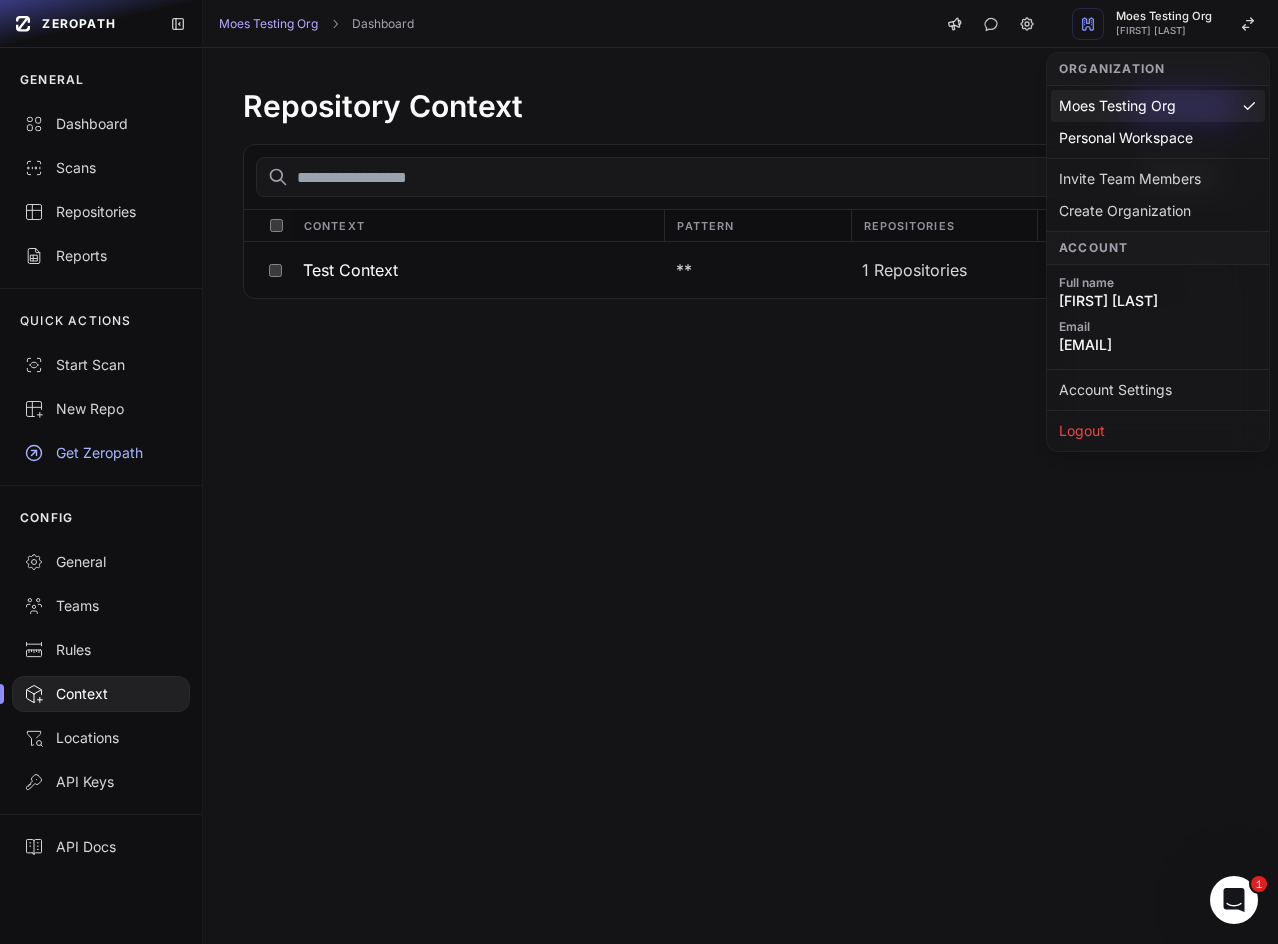 click on "Repository Context   Add Context" at bounding box center [741, 106] 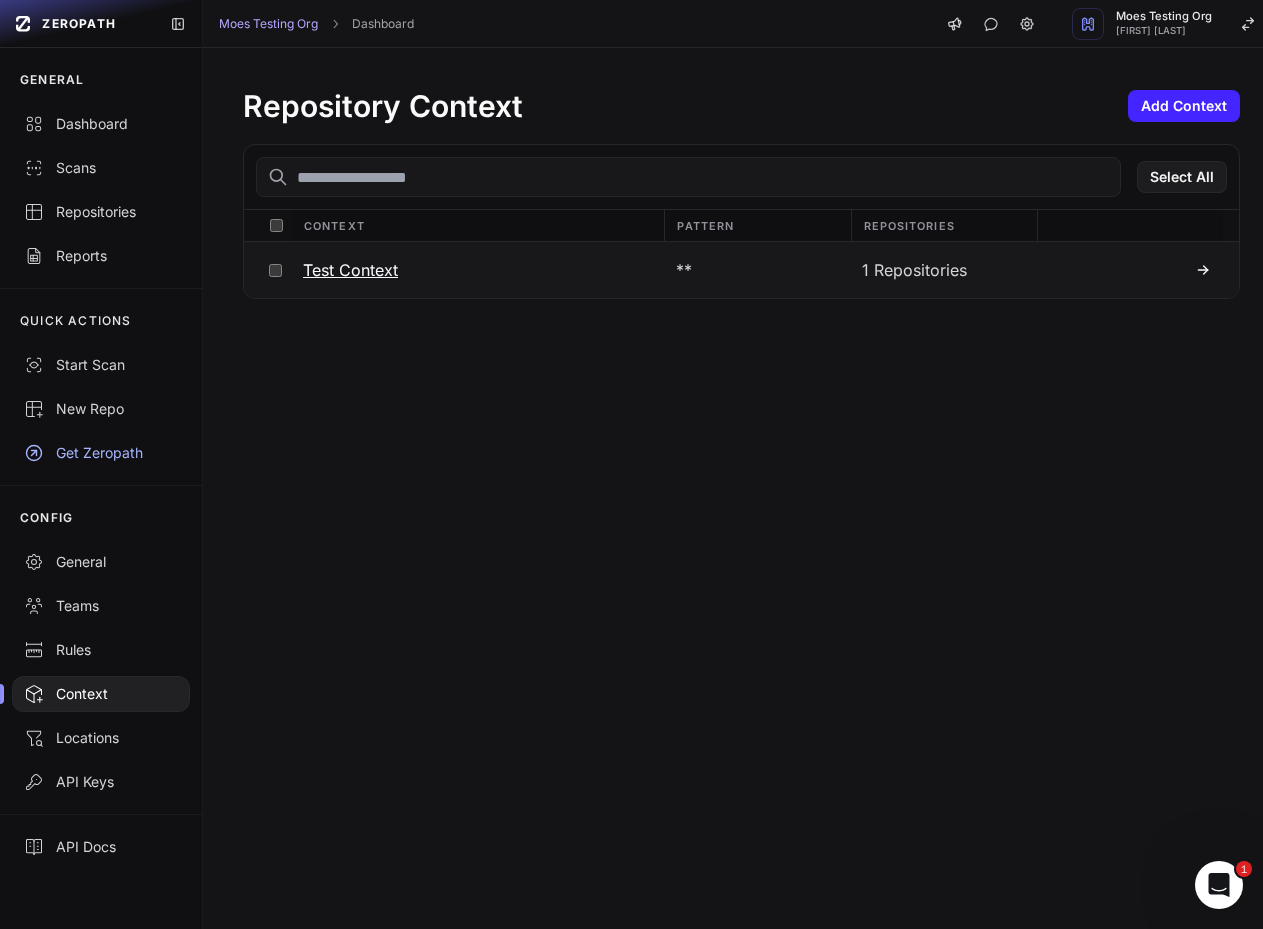 click at bounding box center [275, 270] 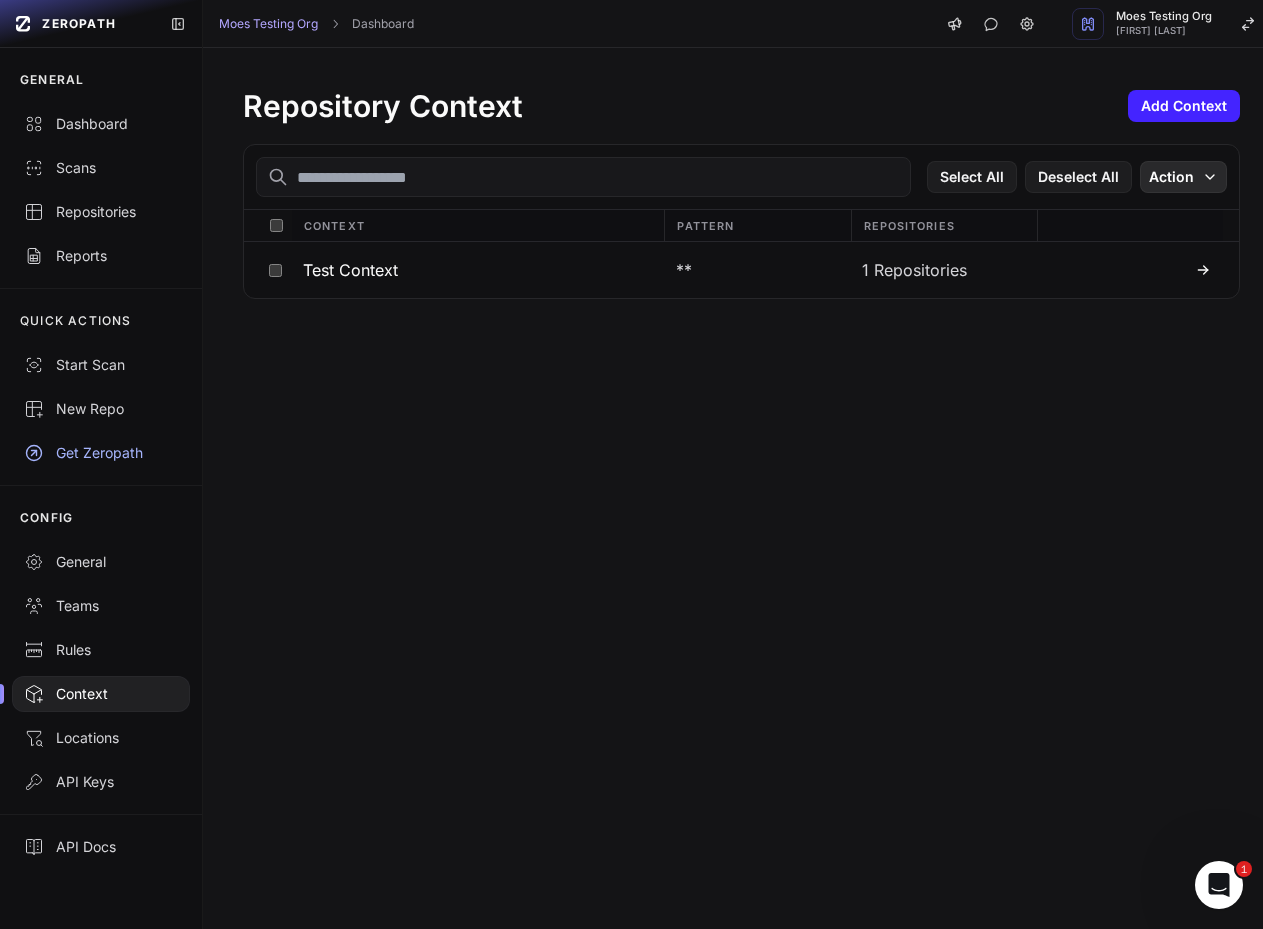 click on "Action" at bounding box center (1183, 177) 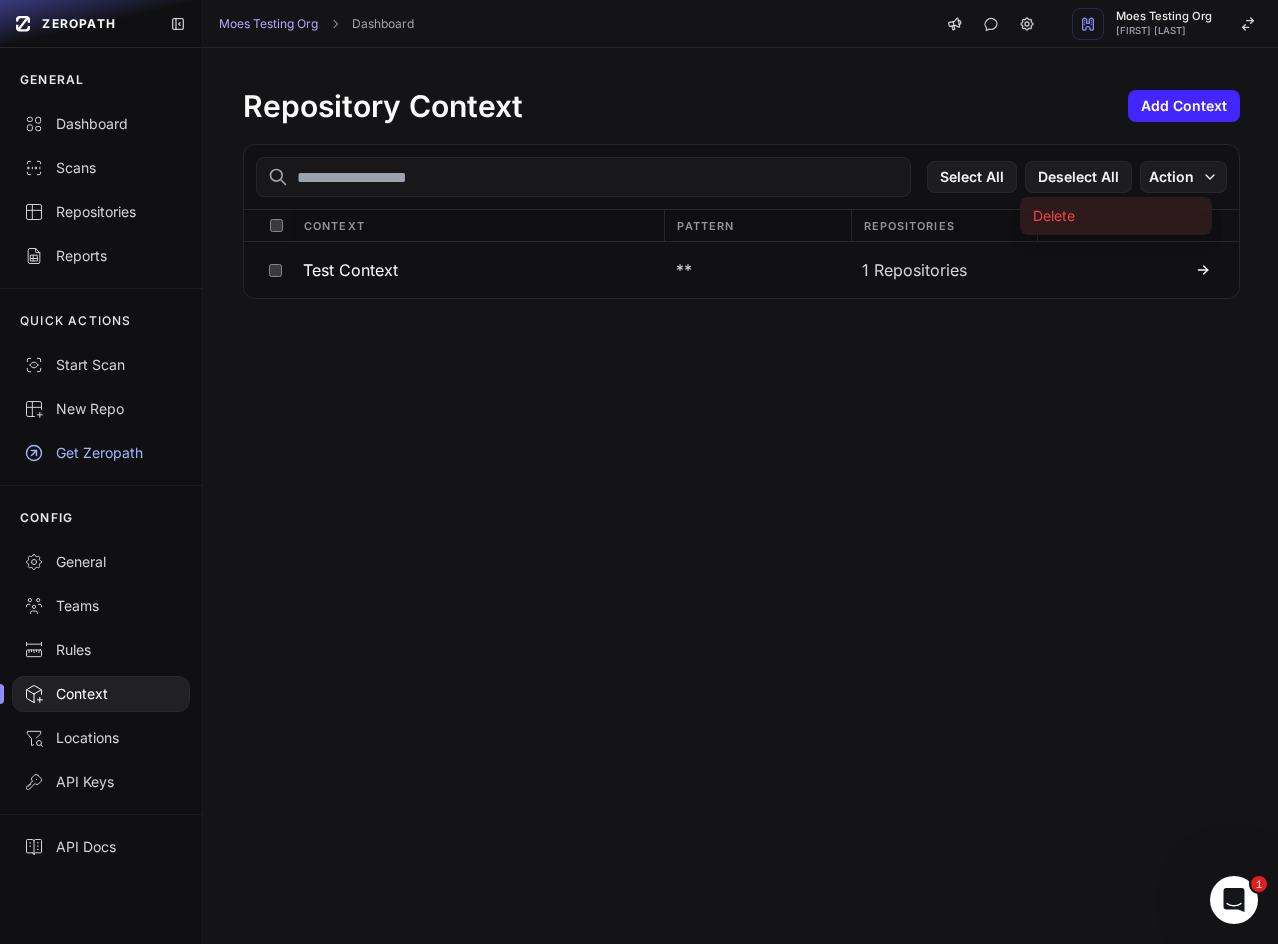 click on "Delete" at bounding box center [1054, 216] 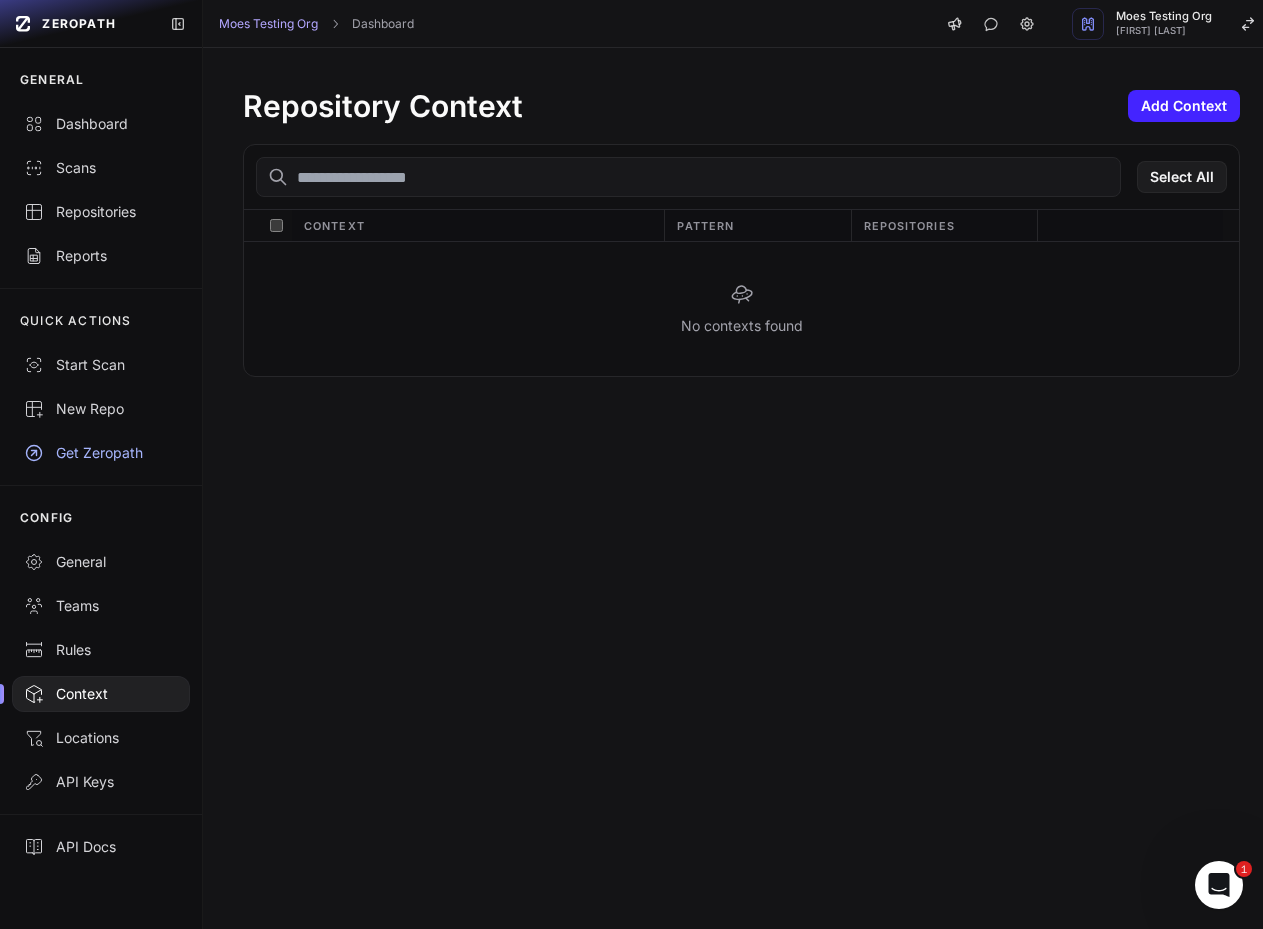 click on "Repository Context   Add Context         Select All           Context     Pattern     Repositories             No contexts found" at bounding box center [741, 488] 